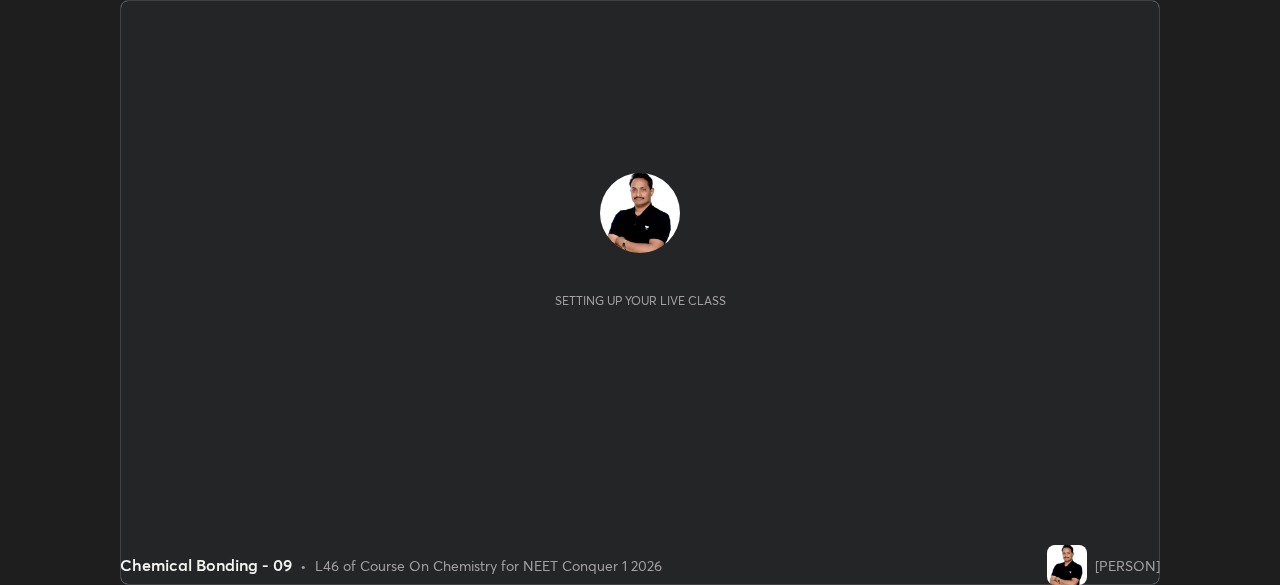 scroll, scrollTop: 0, scrollLeft: 0, axis: both 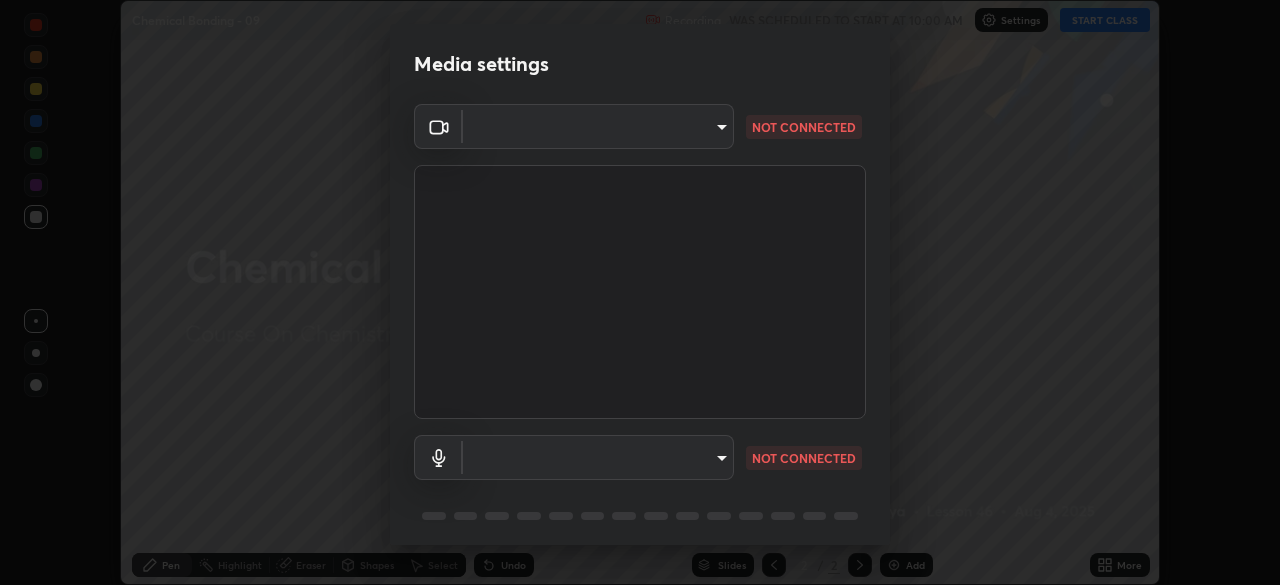 type on "8e51ced37930e971e34d94304a72bdf124377ca82fa83f25b6b4e34e328f1921" 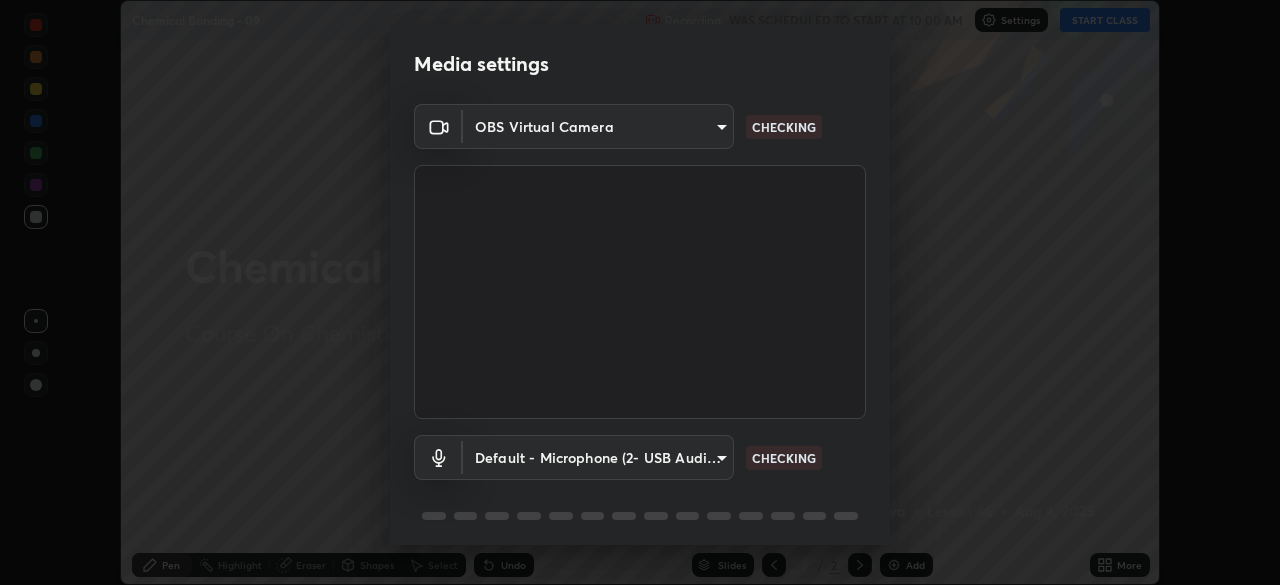 scroll, scrollTop: 71, scrollLeft: 0, axis: vertical 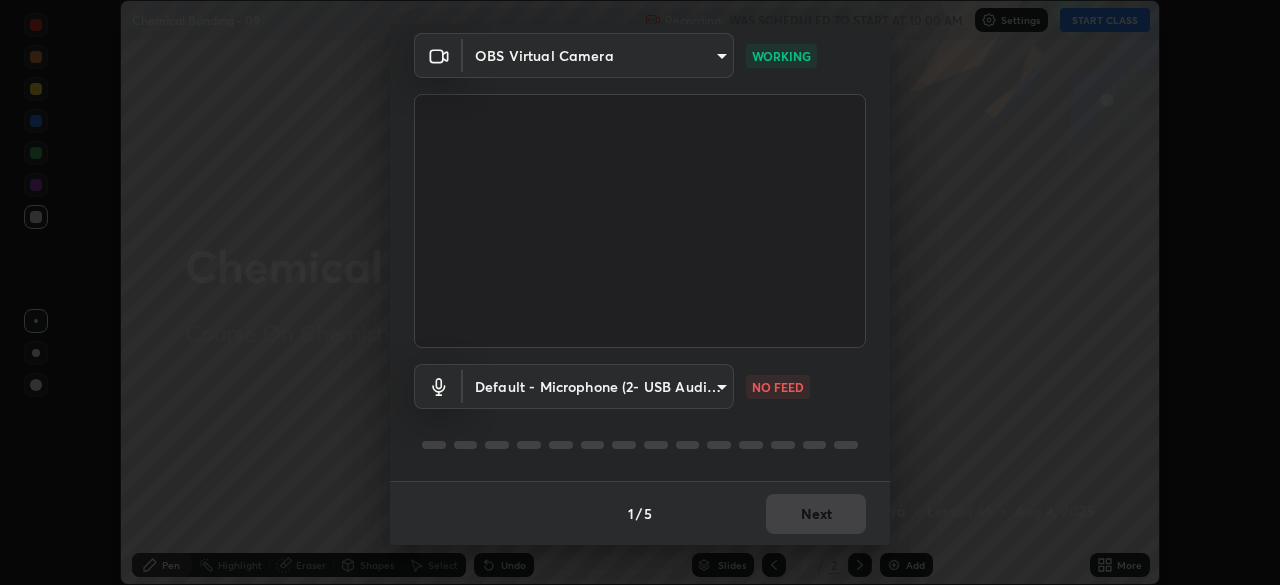 click on "Erase all Chemical Bonding - 09 Recording WAS SCHEDULED TO START AT  10:00 AM Settings START CLASS Setting up your live class Chemical Bonding - 09 • L46 of Course On Chemistry for NEET Conquer 1 2026 [PERSON] Pen Highlight Eraser Shapes Select Undo Slides 2 / 2 Add More No doubts shared Encourage your learners to ask a doubt for better clarity Report an issue Reason for reporting Buffering Chat not working Audio - Video sync issue Educator video quality low ​ Attach an image Report Media settings OBS Virtual Camera 8e51ced37930e971e34d94304a72bdf124377ca82fa83f25b6b4e34e328f1921 WORKING Default - Microphone (2- USB Audio Device) default NO FEED 1 / 5 Next" at bounding box center [640, 292] 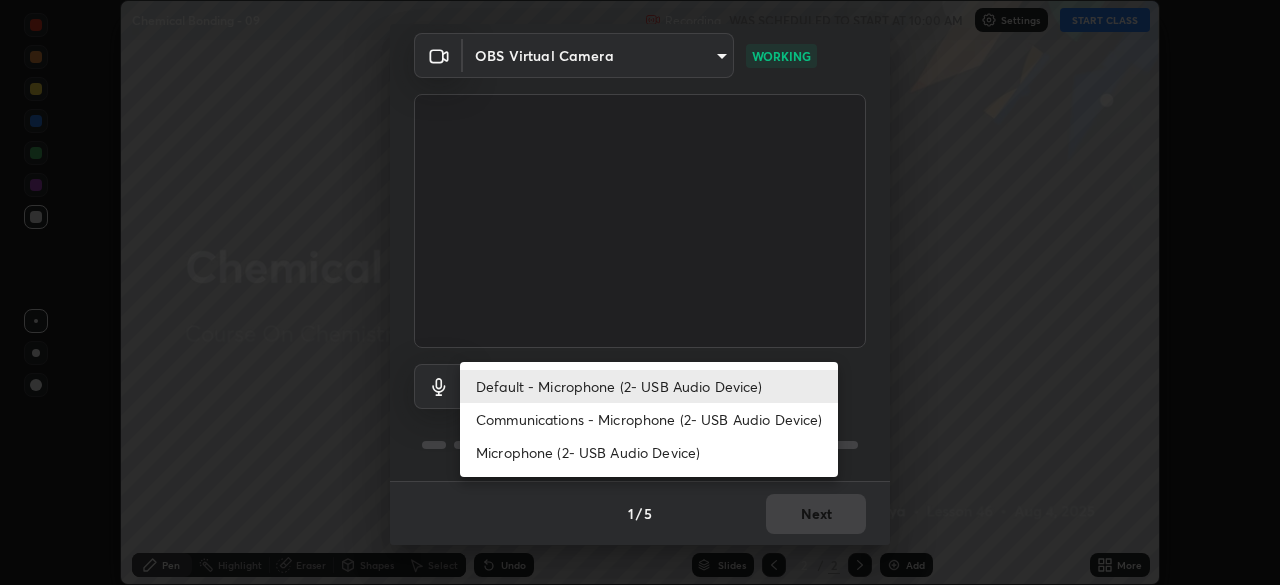 click on "Communications - Microphone (2- USB Audio Device)" at bounding box center [649, 419] 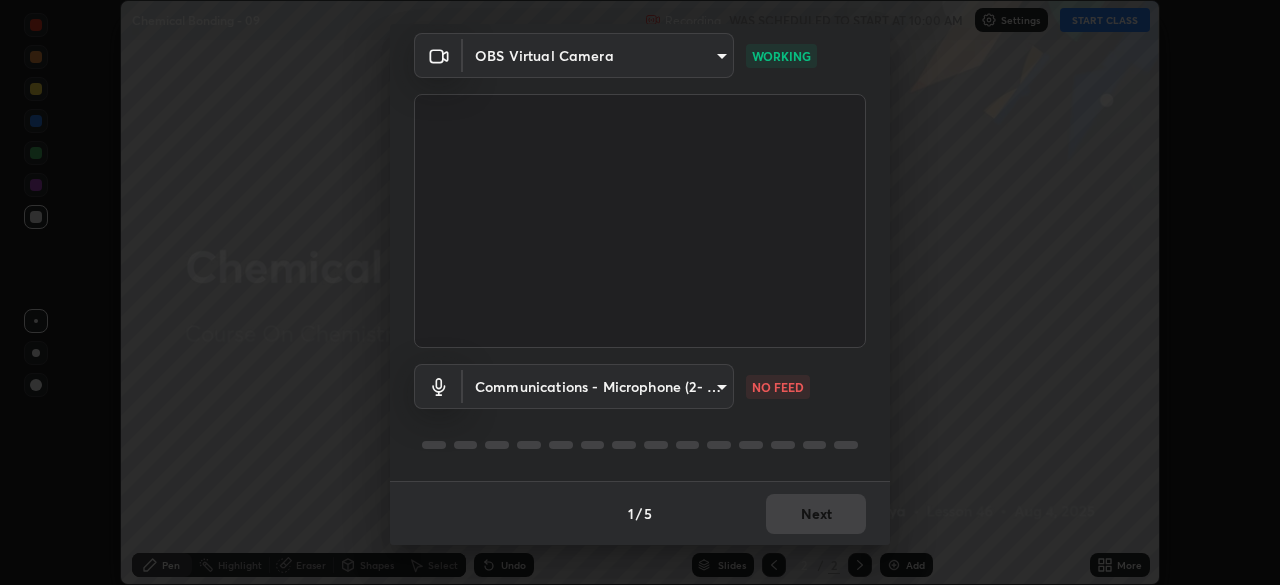 click on "Erase all Chemical Bonding - 09 Recording WAS SCHEDULED TO START AT  10:00 AM Settings START CLASS Setting up your live class Chemical Bonding - 09 • L46 of Course On Chemistry for NEET Conquer 1 2026 [PERSON] Pen Highlight Eraser Shapes Select Undo Slides 2 / 2 Add More No doubts shared Encourage your learners to ask a doubt for better clarity Report an issue Reason for reporting Buffering Chat not working Audio - Video sync issue Educator video quality low ​ Attach an image Report Media settings OBS Virtual Camera 8e51ced37930e971e34d94304a72bdf124377ca82fa83f25b6b4e34e328f1921 WORKING Communications - Microphone (2- USB Audio Device) communications NO FEED 1 / 5 Next Default - Microphone (2- USB Audio Device) Communications - Microphone (2- USB Audio Device) Microphone (2- USB Audio Device)" at bounding box center [640, 292] 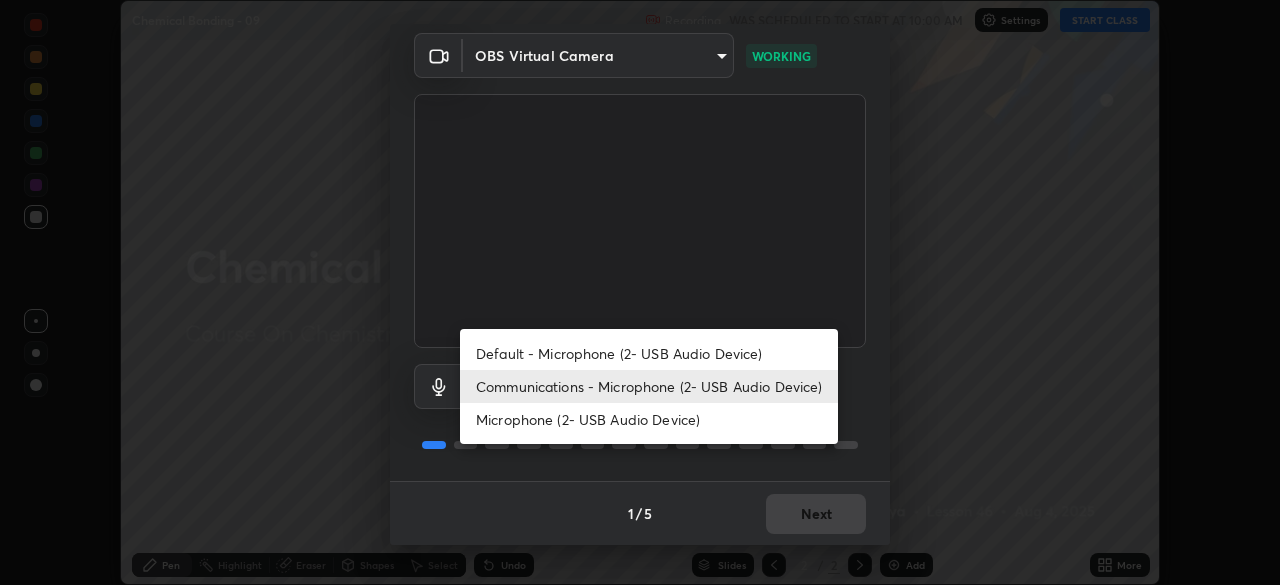 click on "Default - Microphone (2- USB Audio Device)" at bounding box center [649, 353] 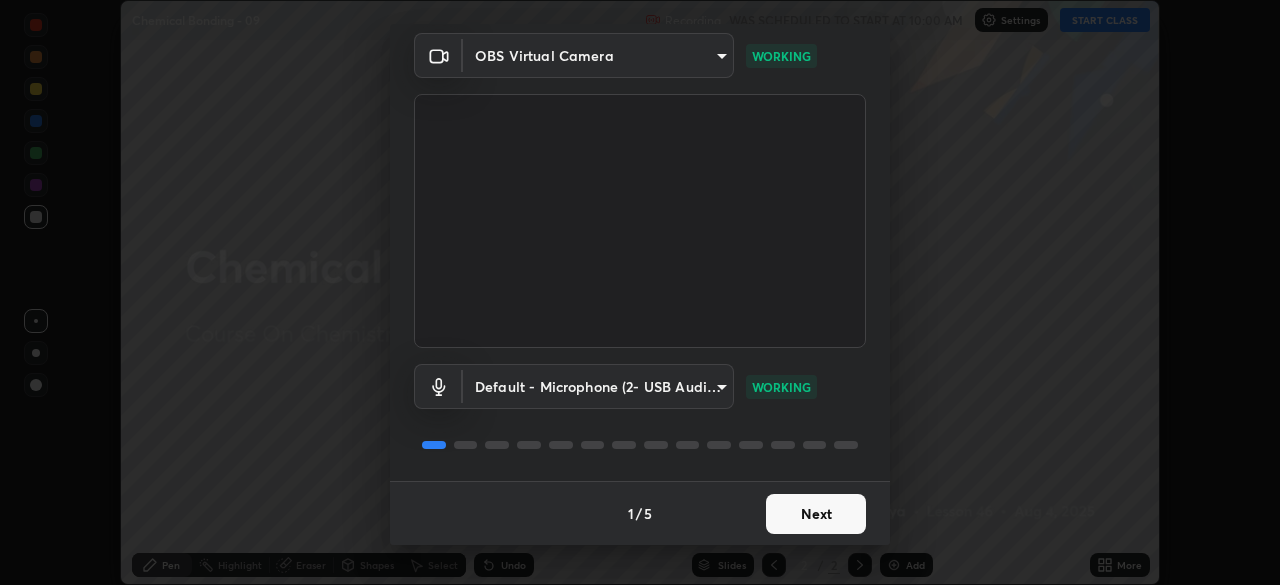 click on "Next" at bounding box center (816, 514) 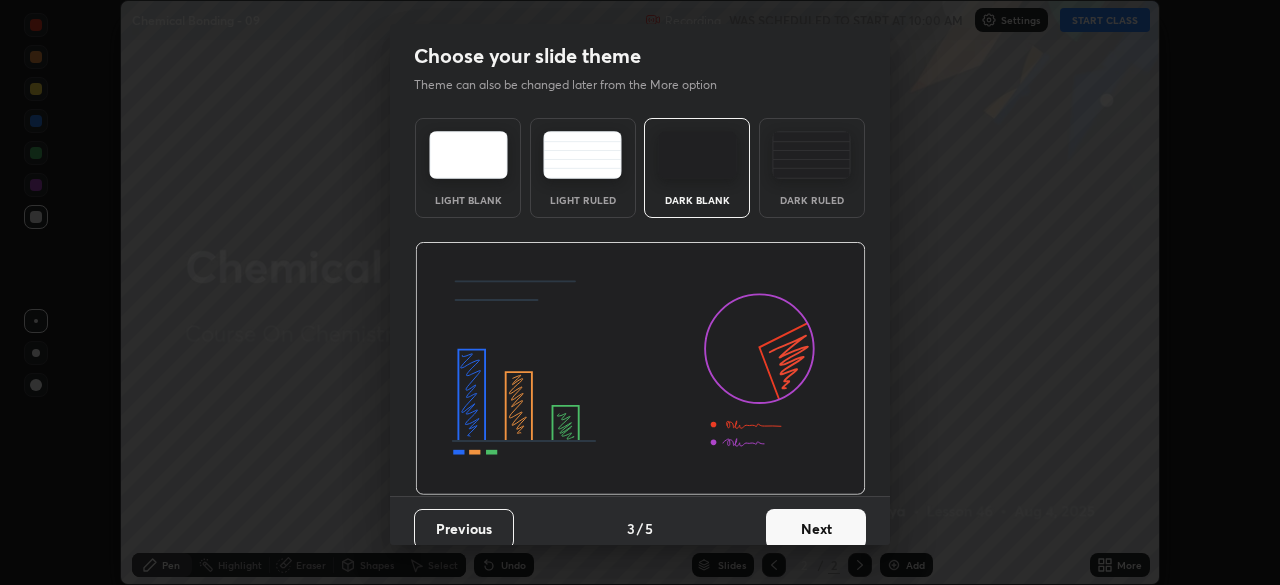 click on "Next" at bounding box center (816, 529) 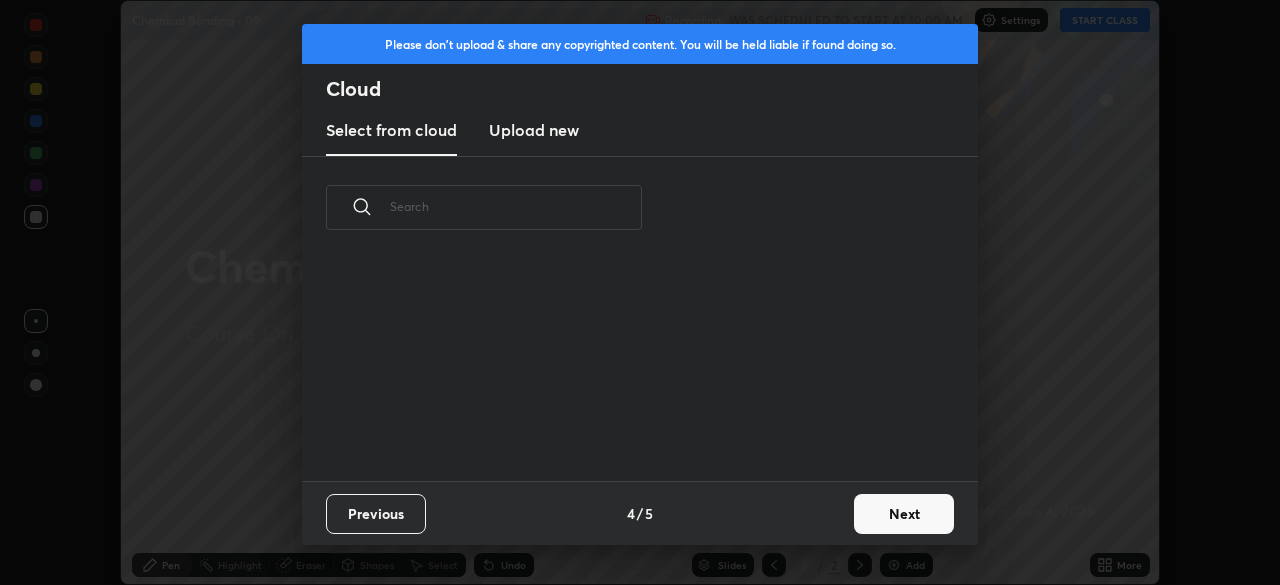 click on "Previous 4 / 5 Next" at bounding box center (640, 513) 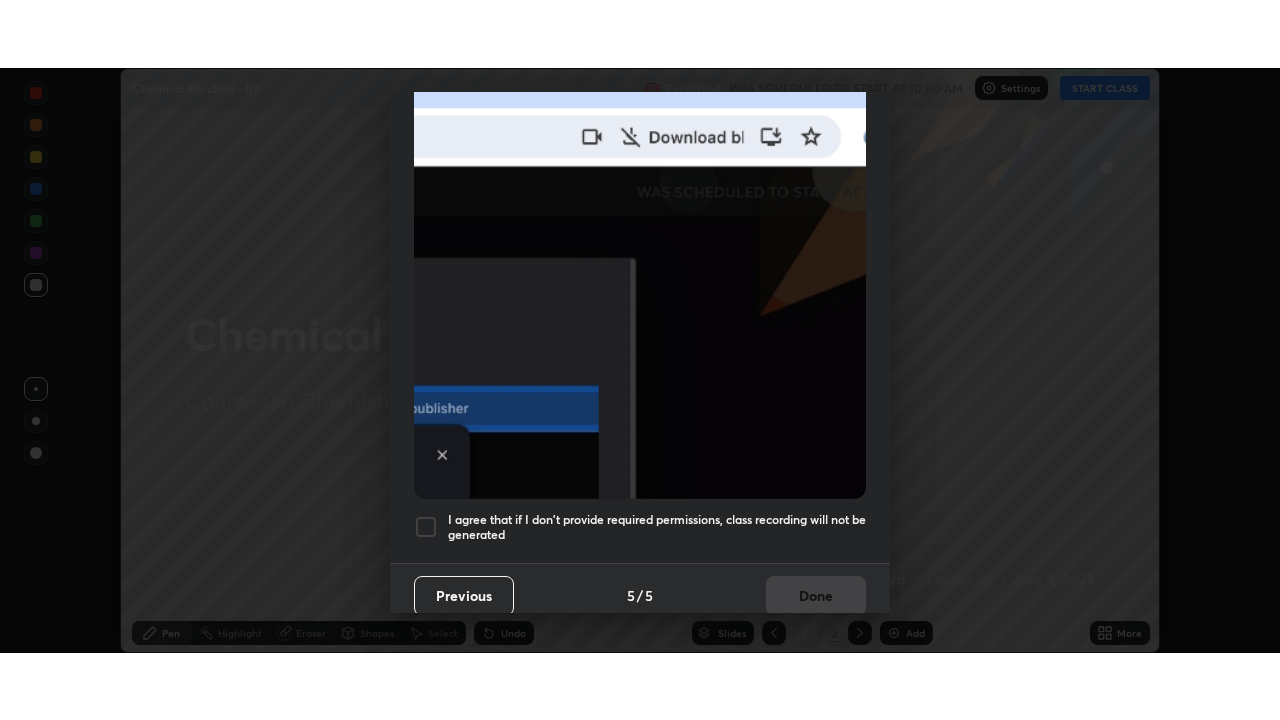 scroll, scrollTop: 479, scrollLeft: 0, axis: vertical 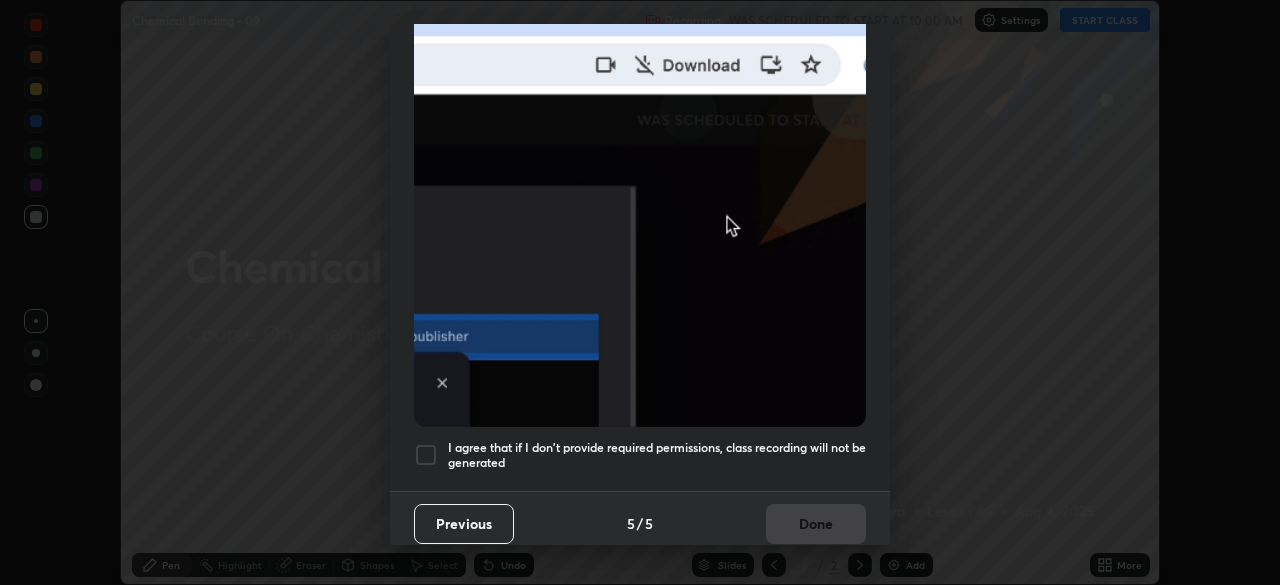 click on "I agree that if I don't provide required permissions, class recording will not be generated" at bounding box center [657, 455] 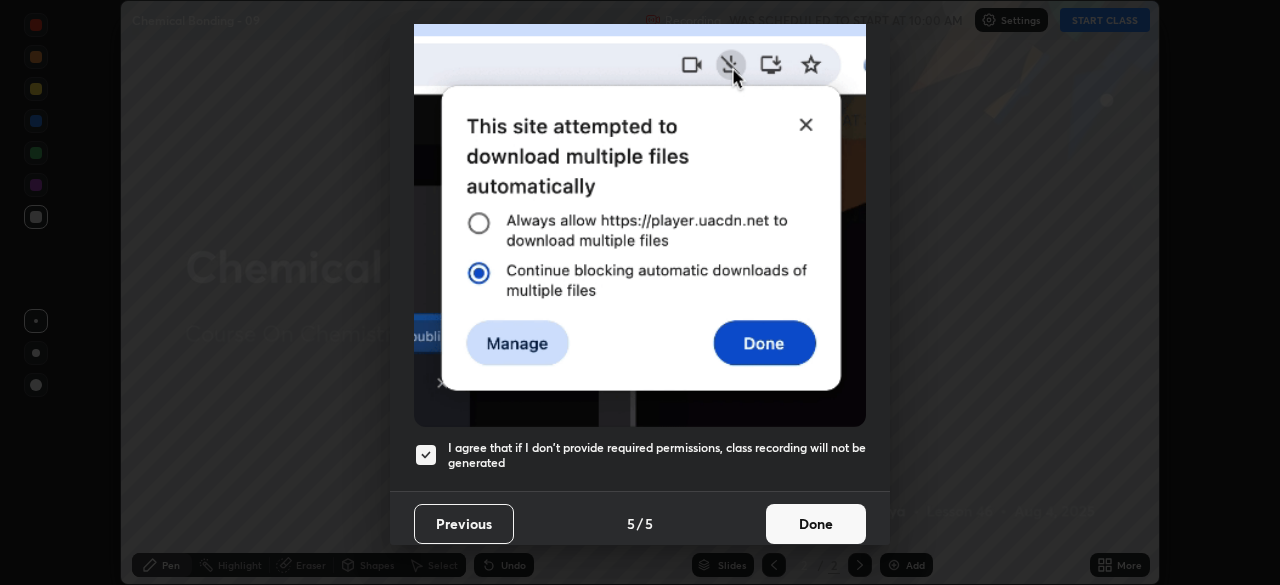click on "Done" at bounding box center (816, 524) 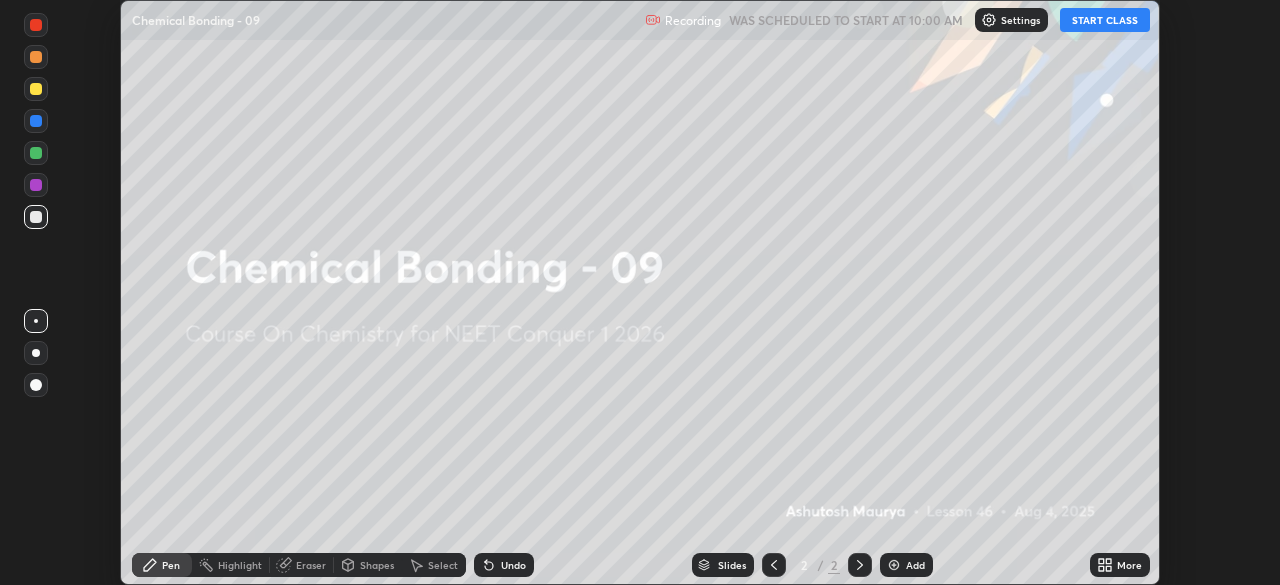 click on "More" at bounding box center [1120, 565] 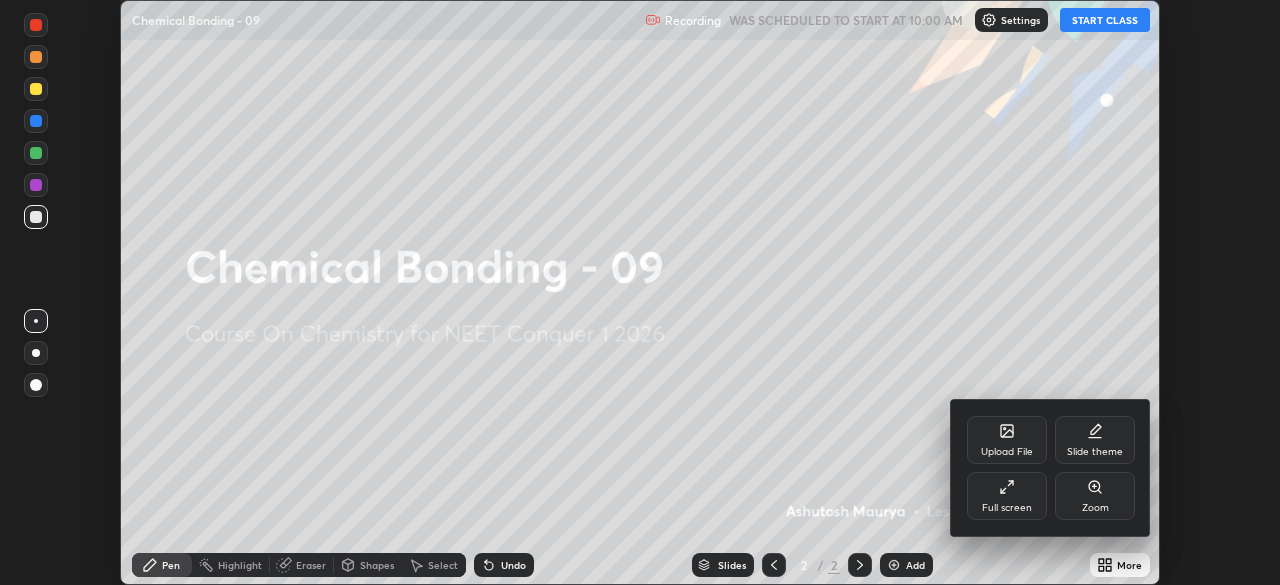 click on "Full screen" at bounding box center (1007, 508) 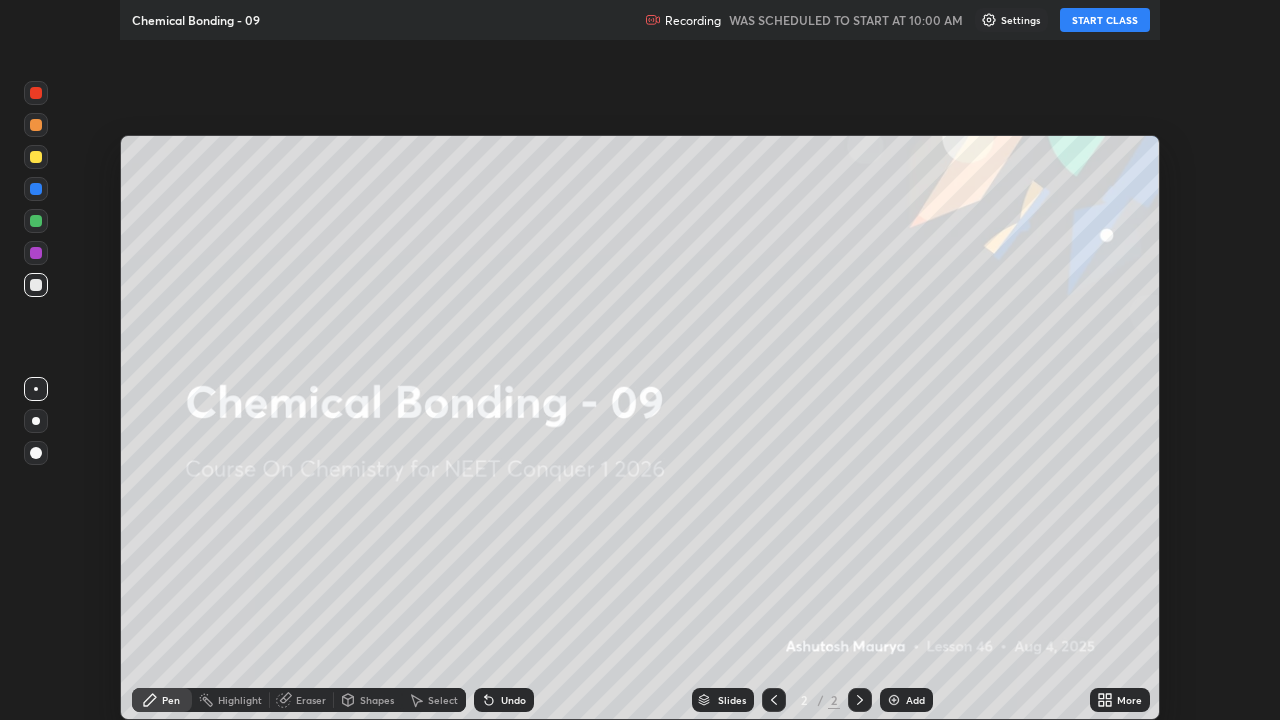 scroll, scrollTop: 99280, scrollLeft: 98720, axis: both 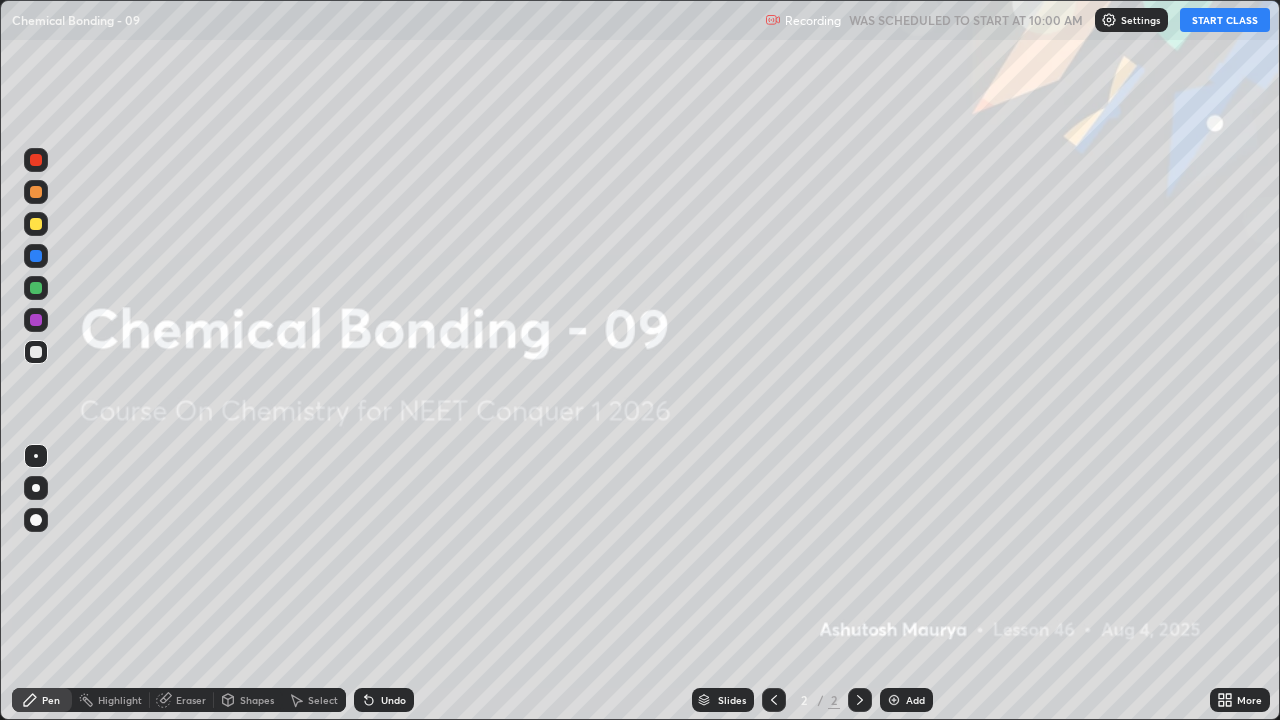 click on "START CLASS" at bounding box center (1225, 20) 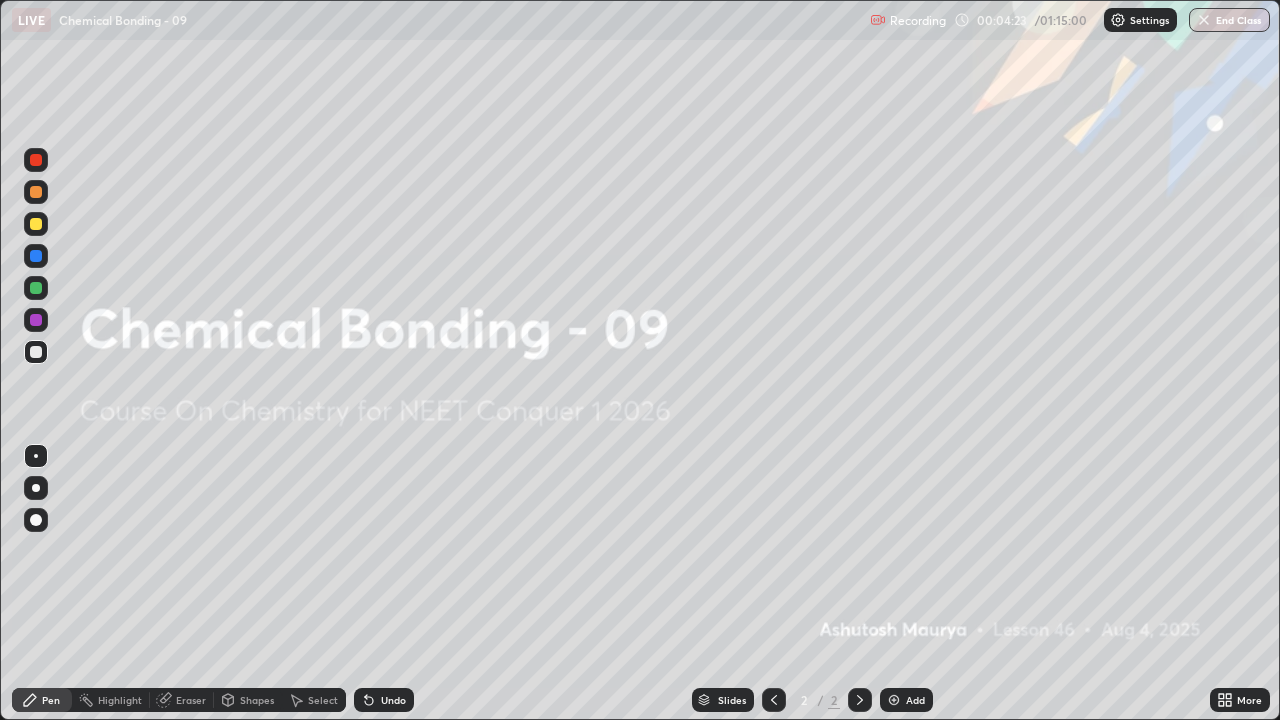 click on "Add" at bounding box center [906, 700] 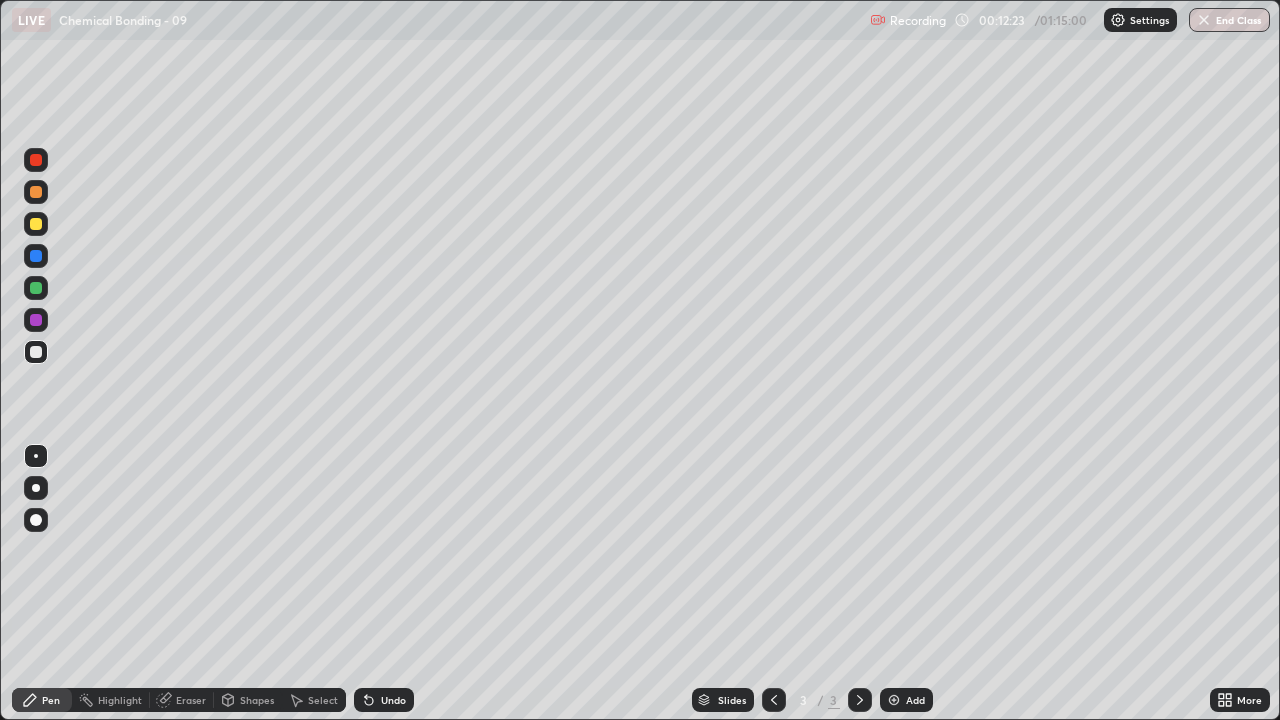 click at bounding box center [36, 224] 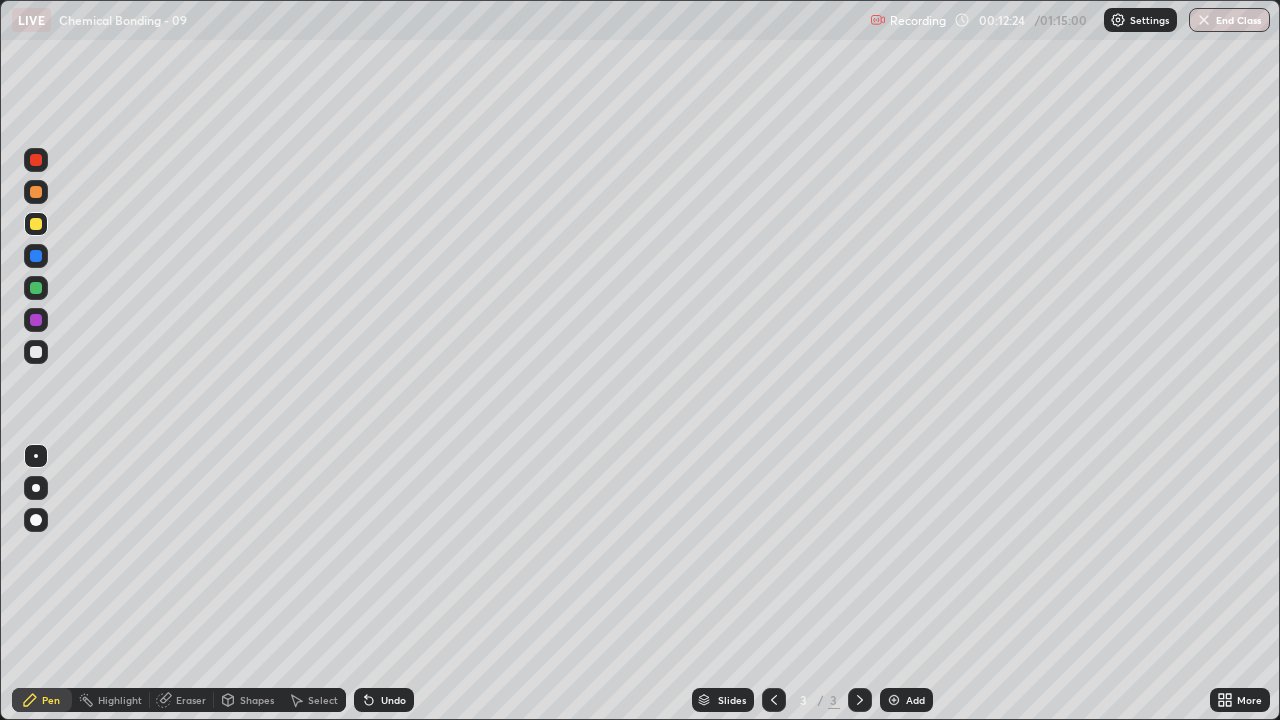 click at bounding box center (36, 488) 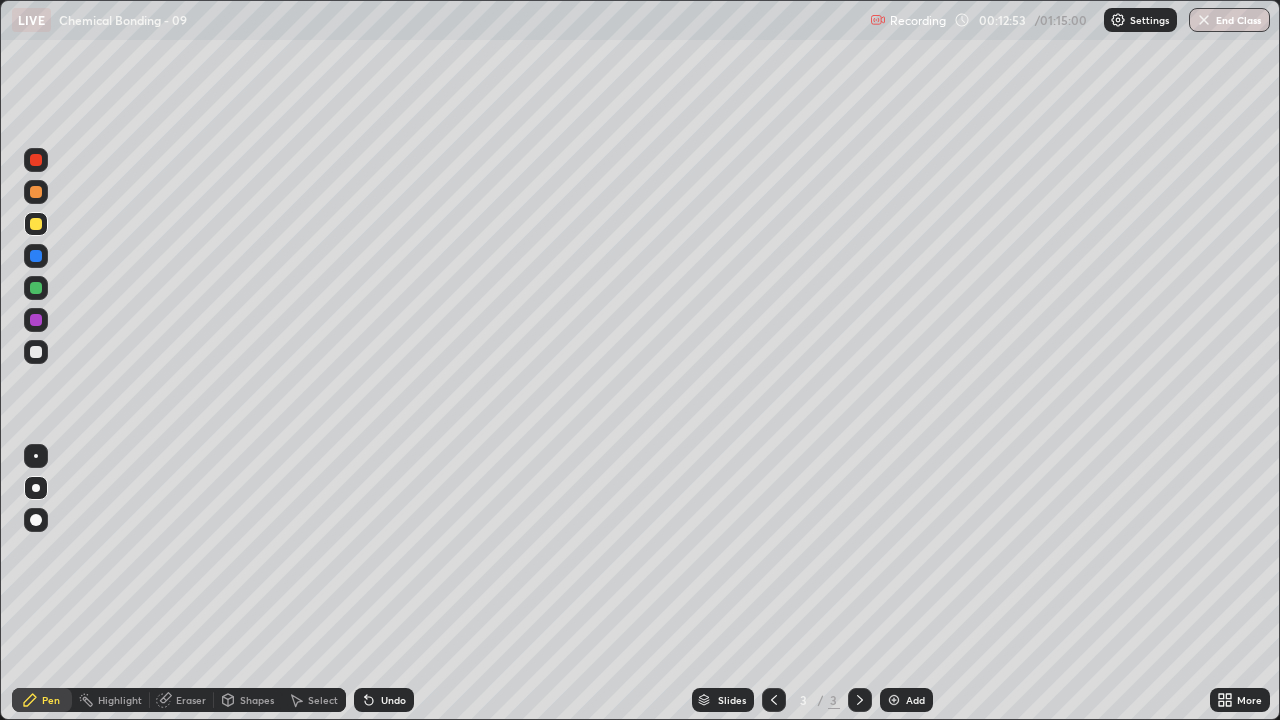 click at bounding box center [36, 352] 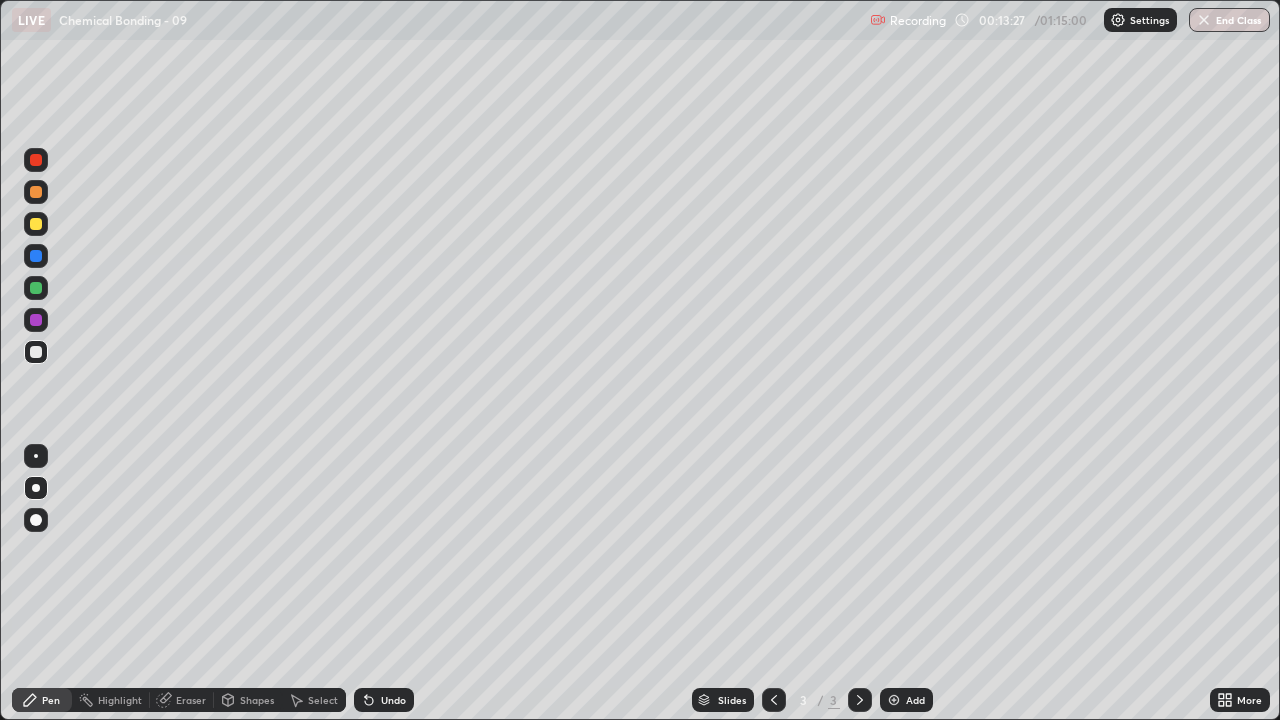 click at bounding box center [36, 288] 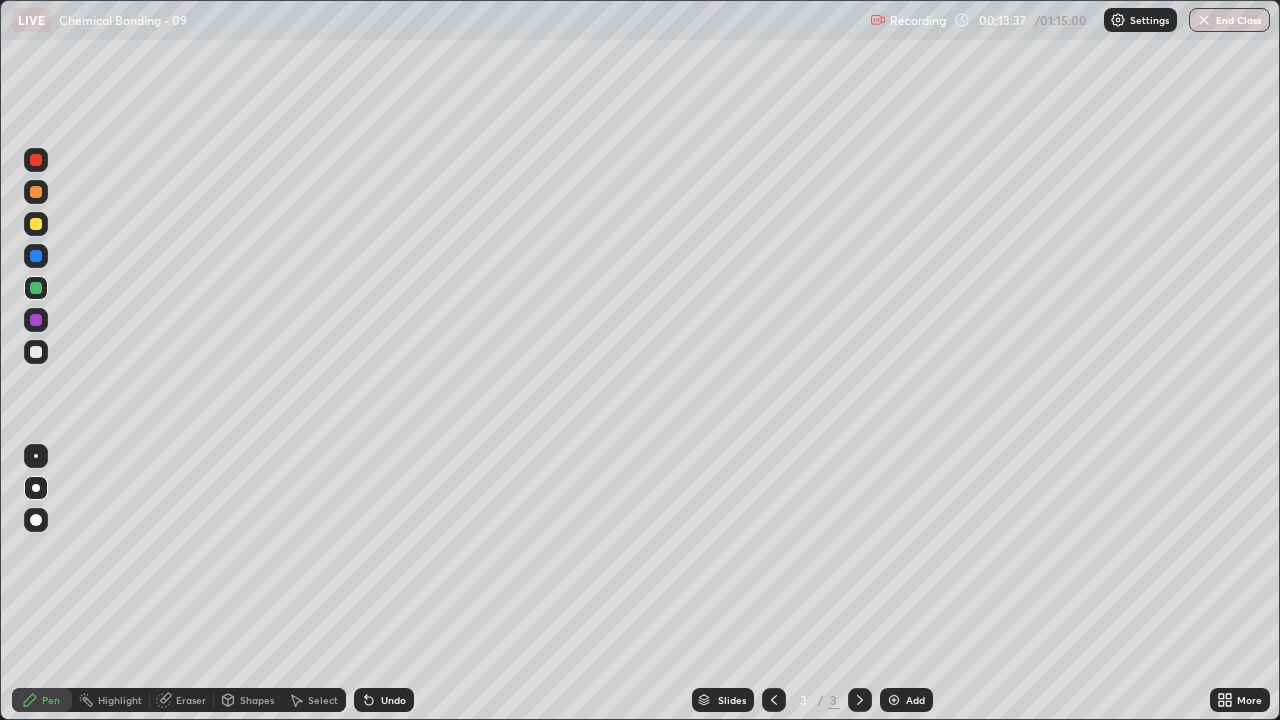 click at bounding box center [36, 352] 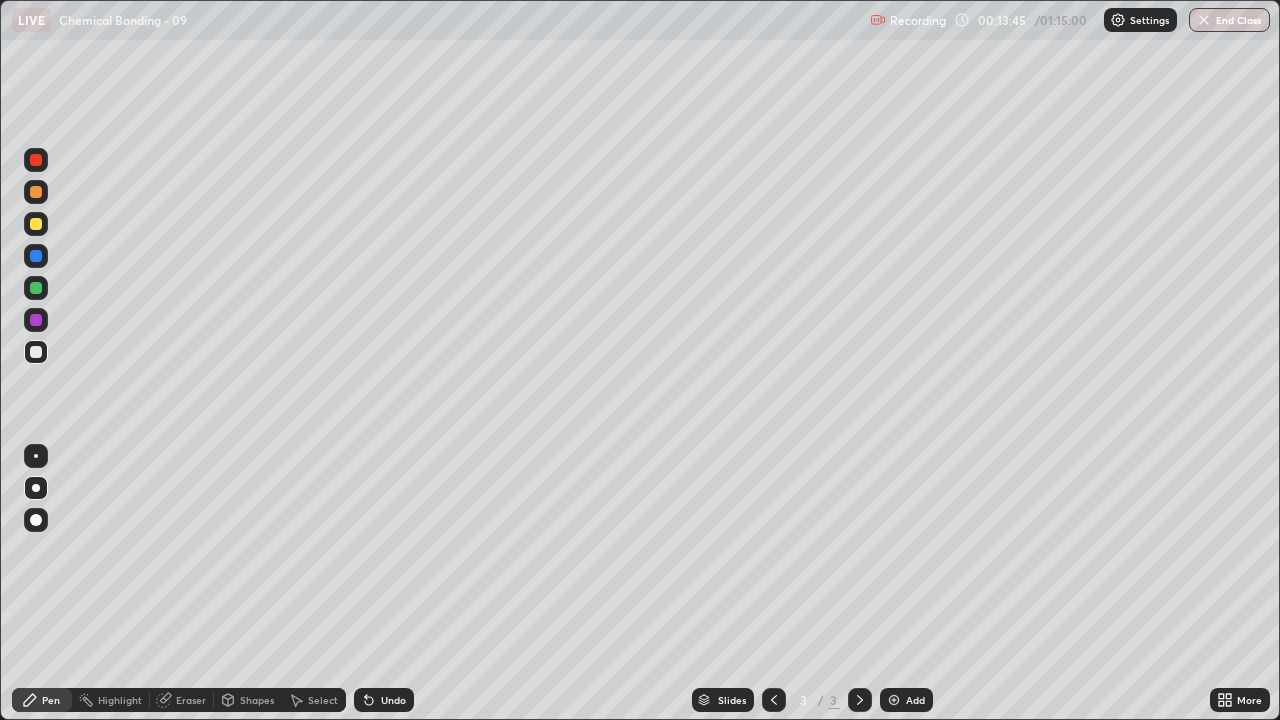 click at bounding box center [36, 288] 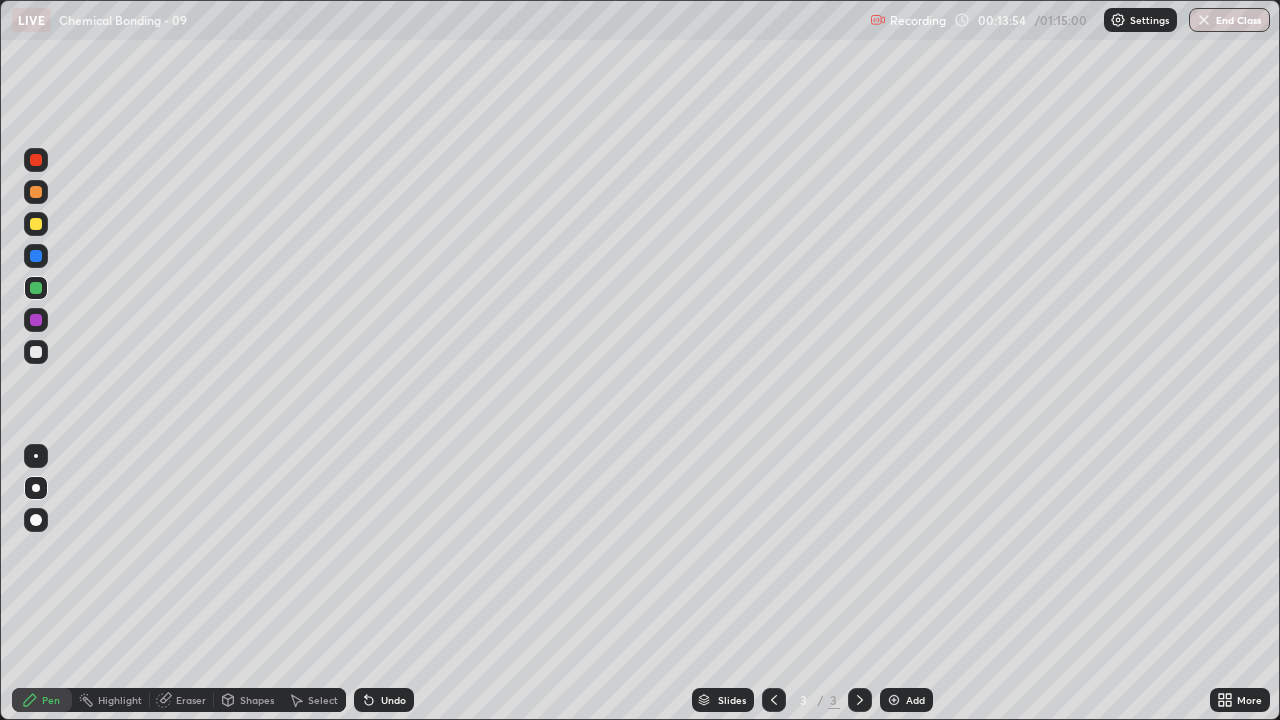 click at bounding box center (36, 320) 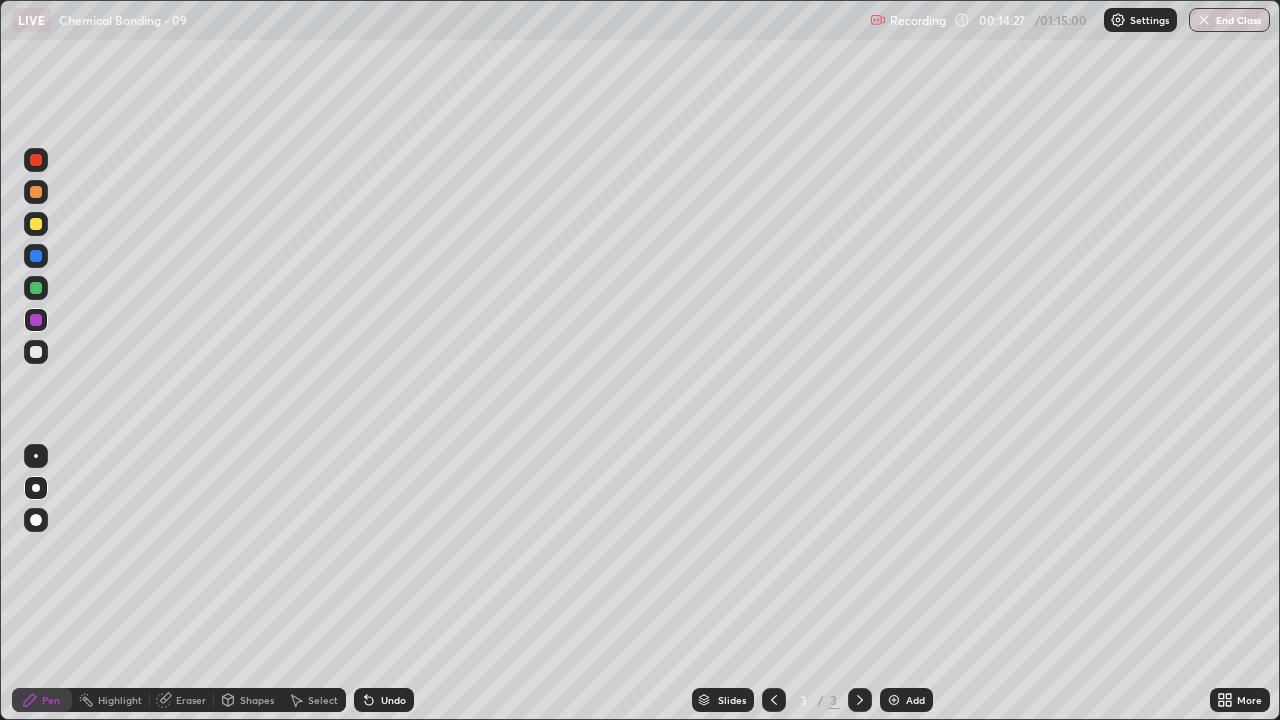 click at bounding box center [36, 352] 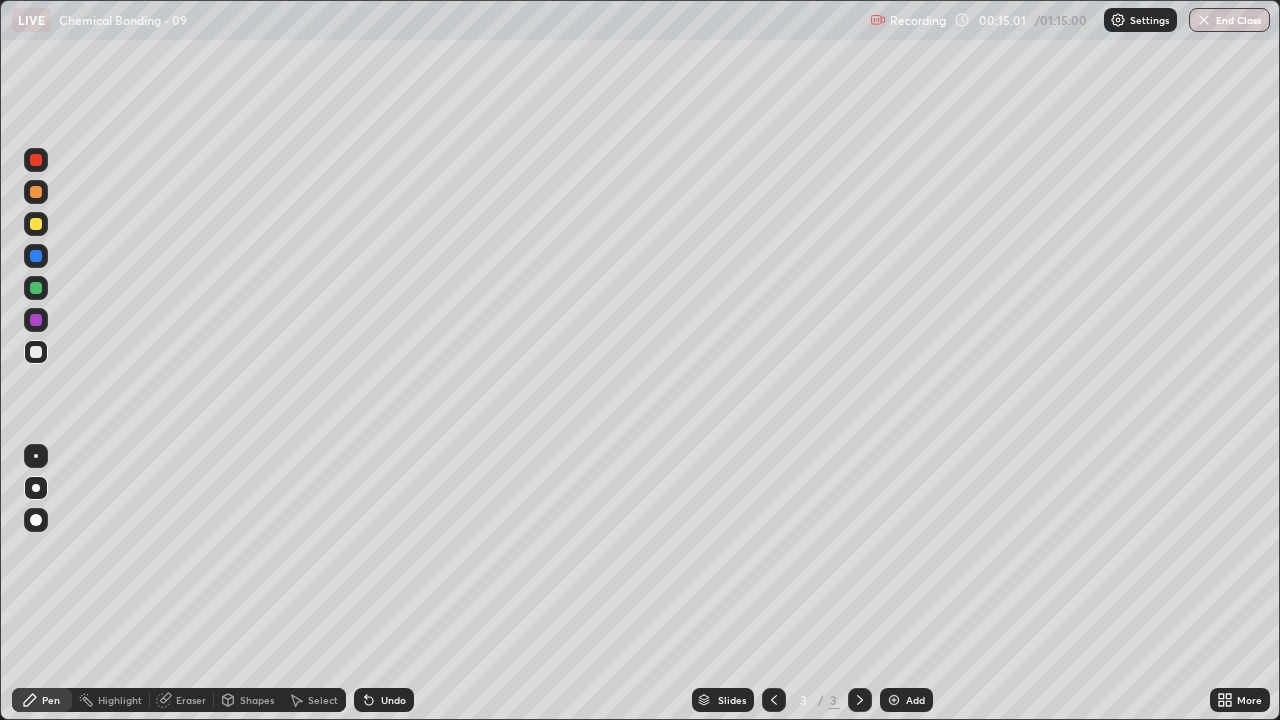 click at bounding box center (36, 224) 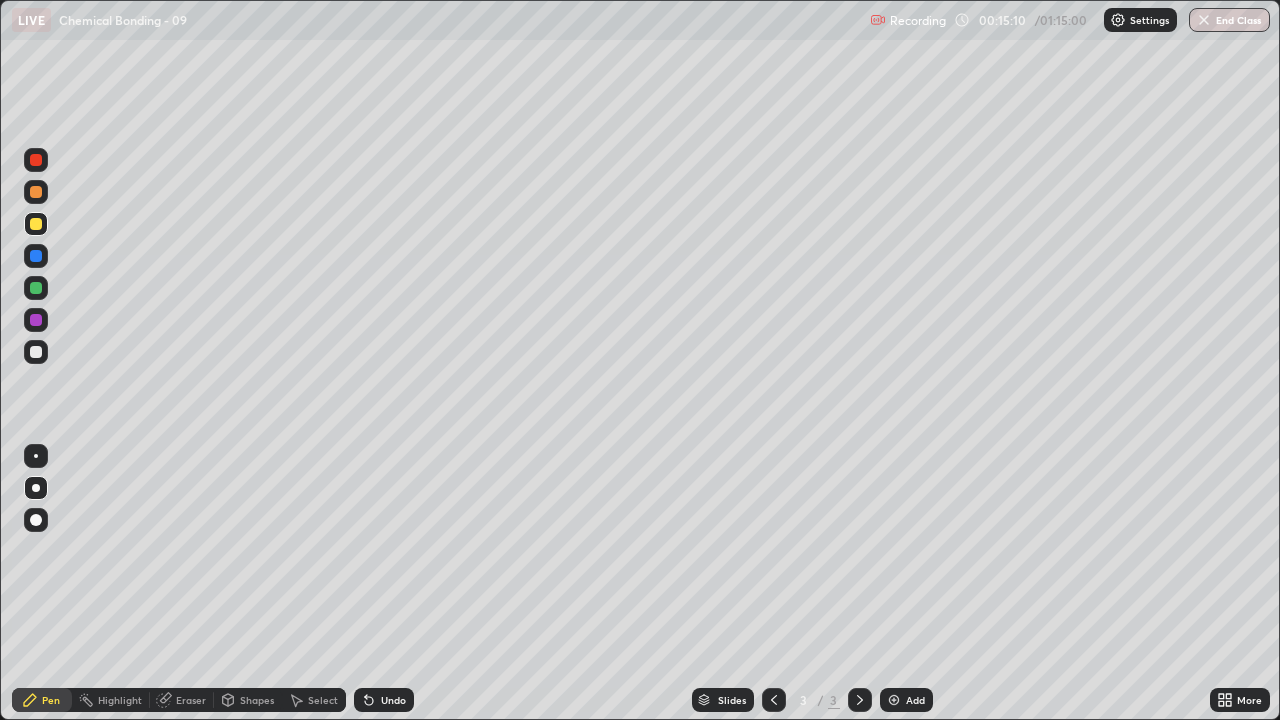 click at bounding box center (36, 320) 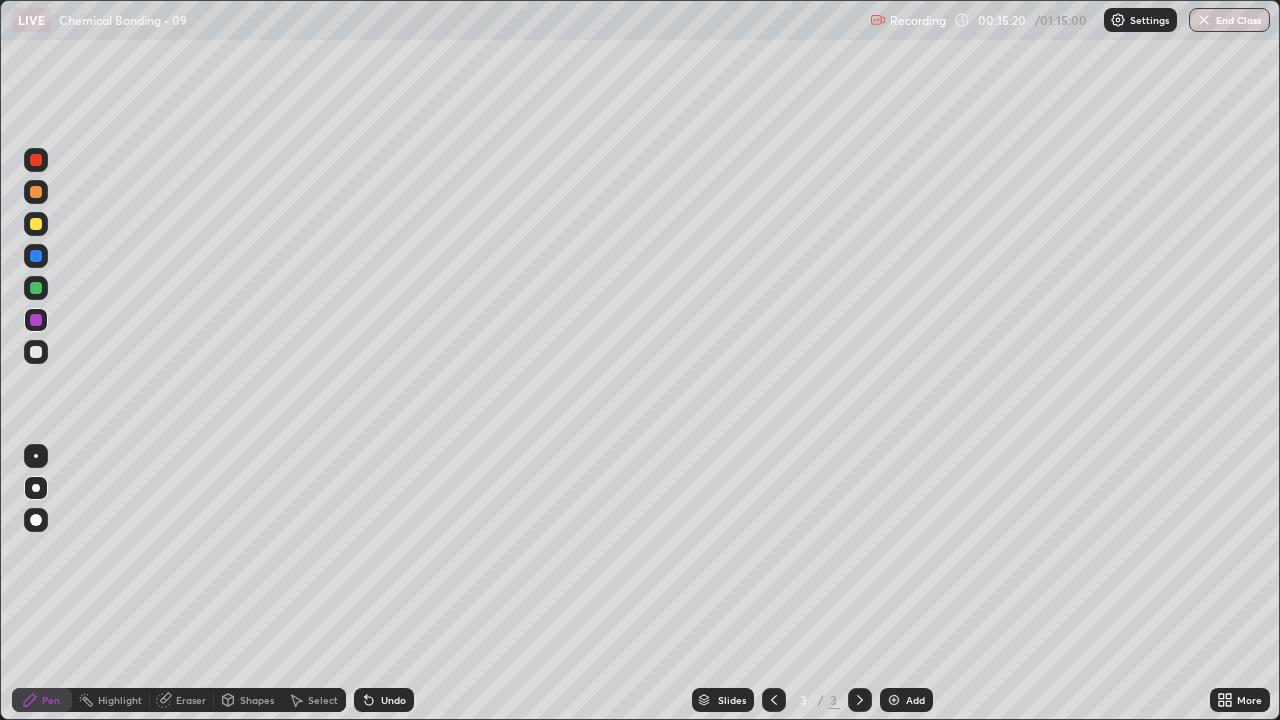 click at bounding box center (36, 352) 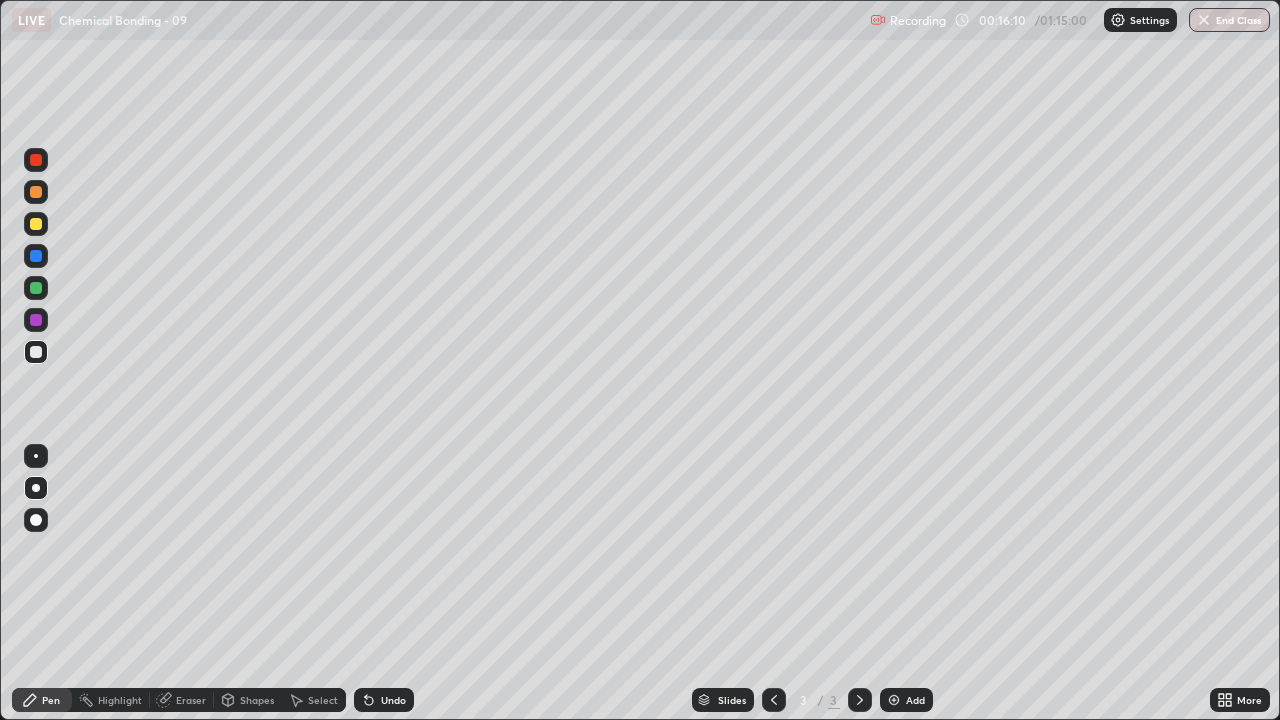 click on "Add" at bounding box center [915, 700] 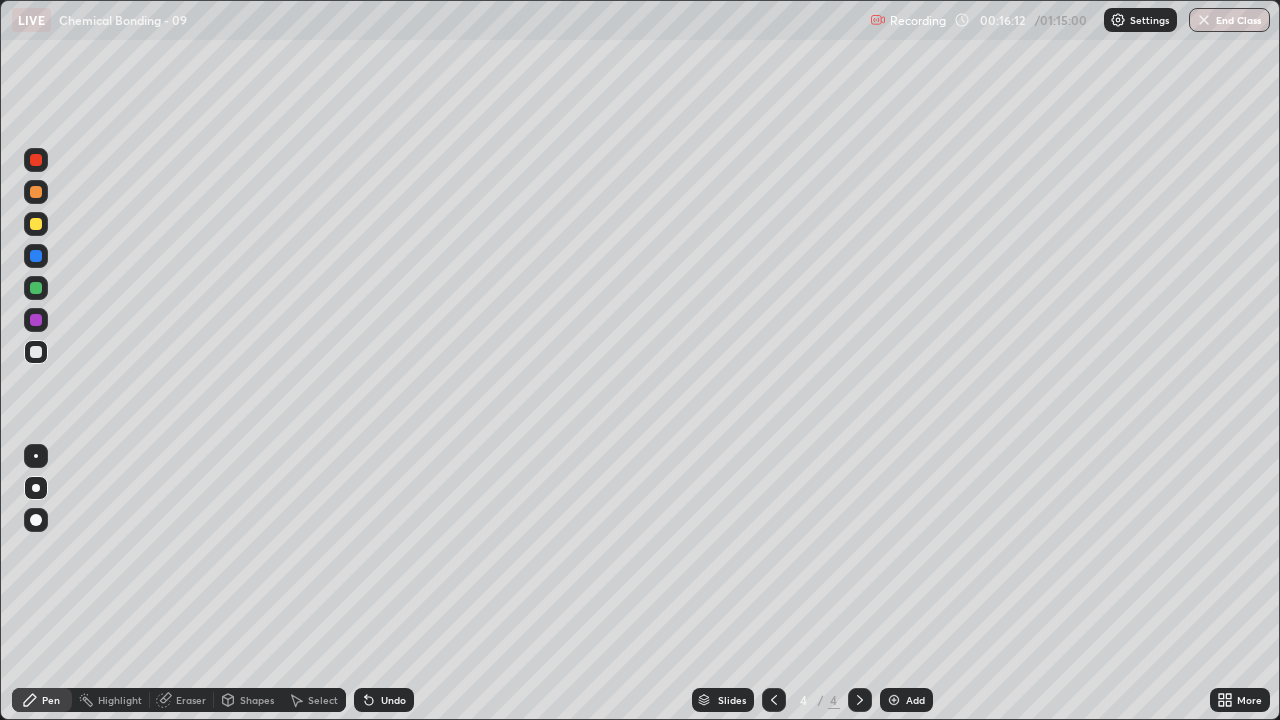 click at bounding box center (36, 224) 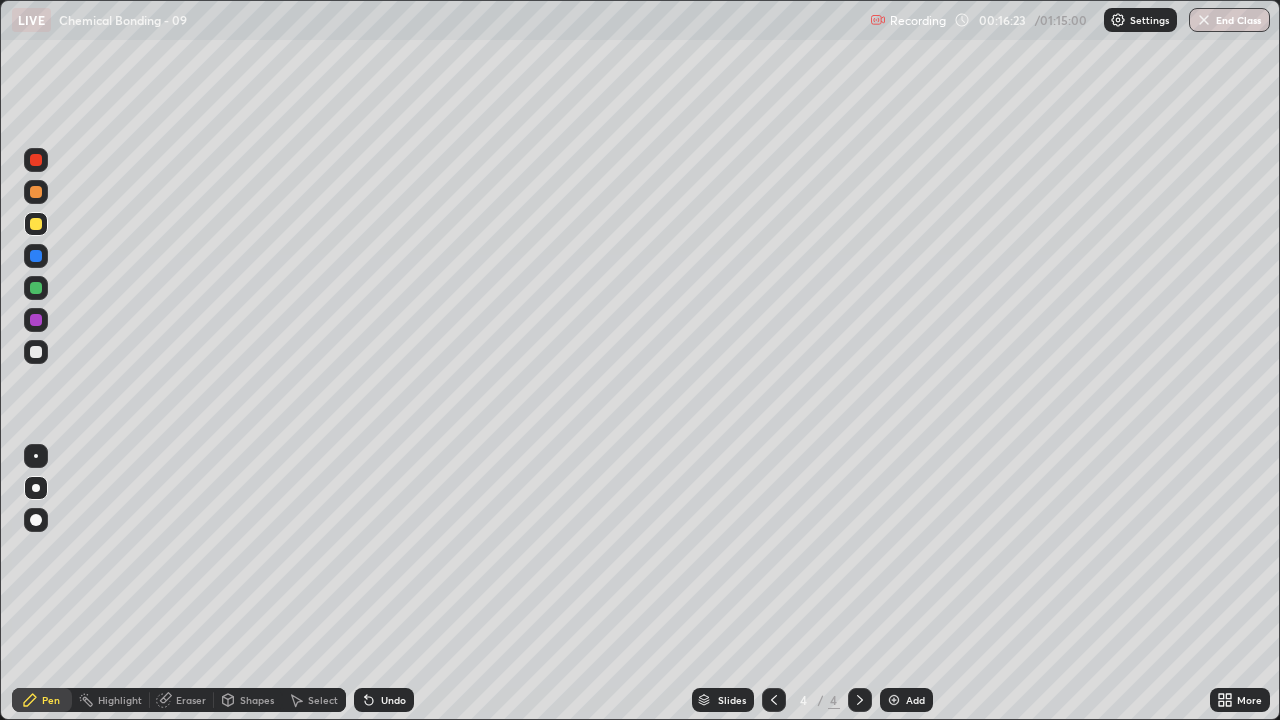 click at bounding box center (36, 352) 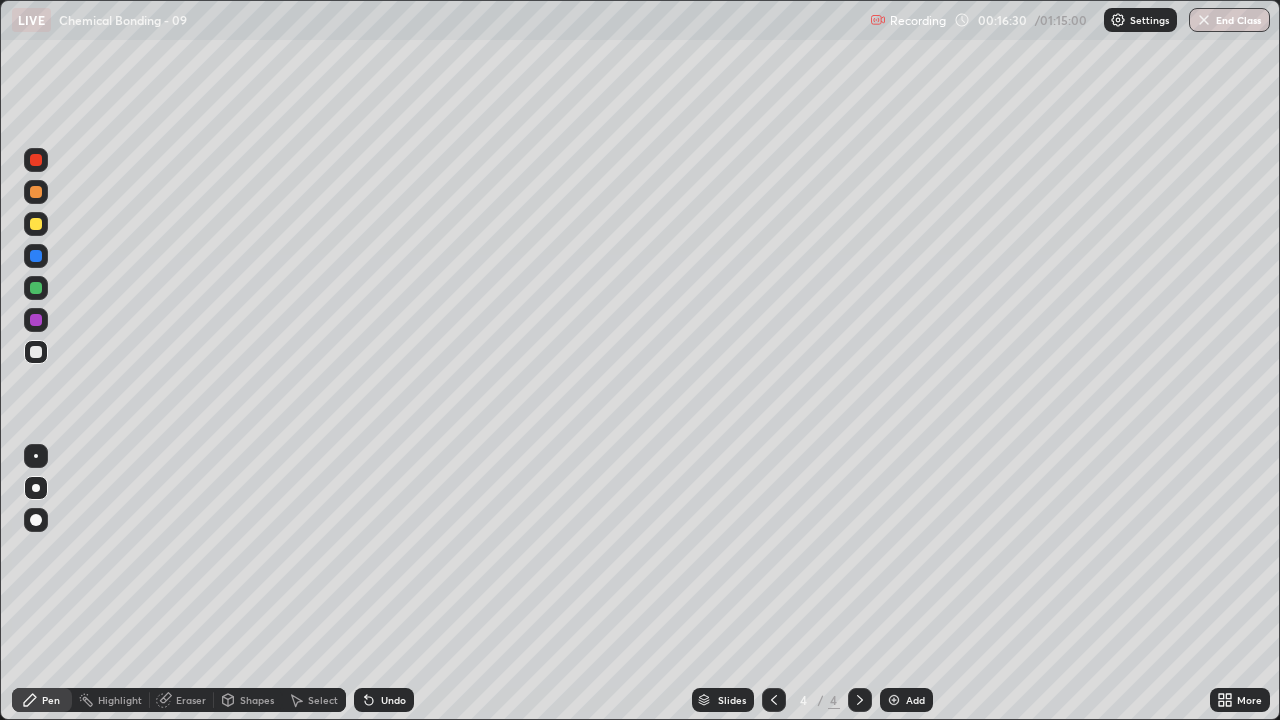 click on "LIVE Chemical Bonding - 09" at bounding box center (437, 20) 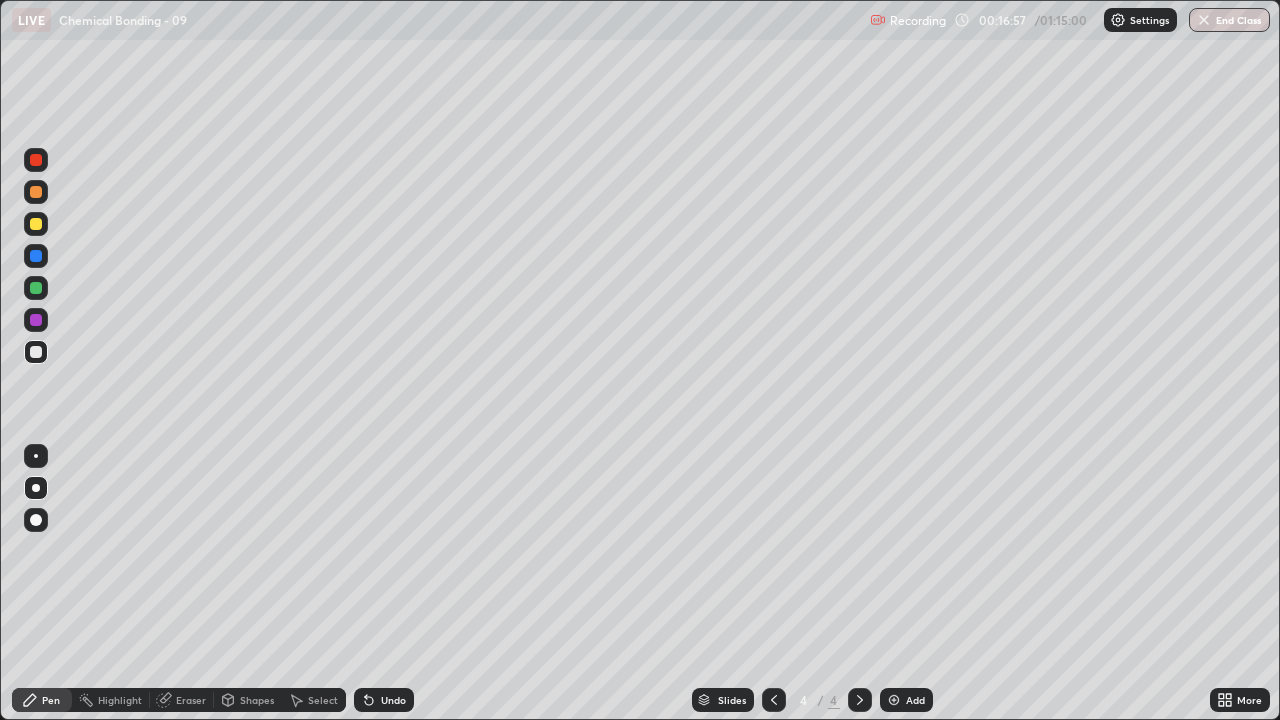 click at bounding box center (36, 288) 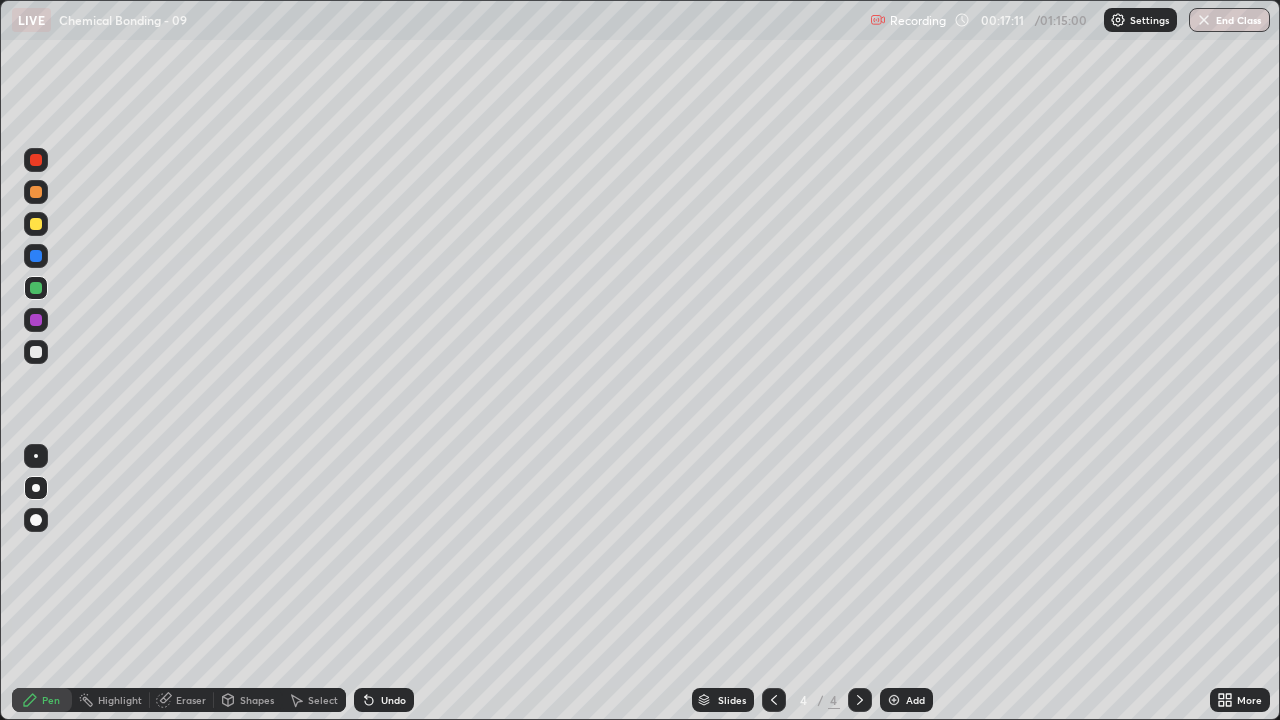 click on "Undo" at bounding box center [384, 700] 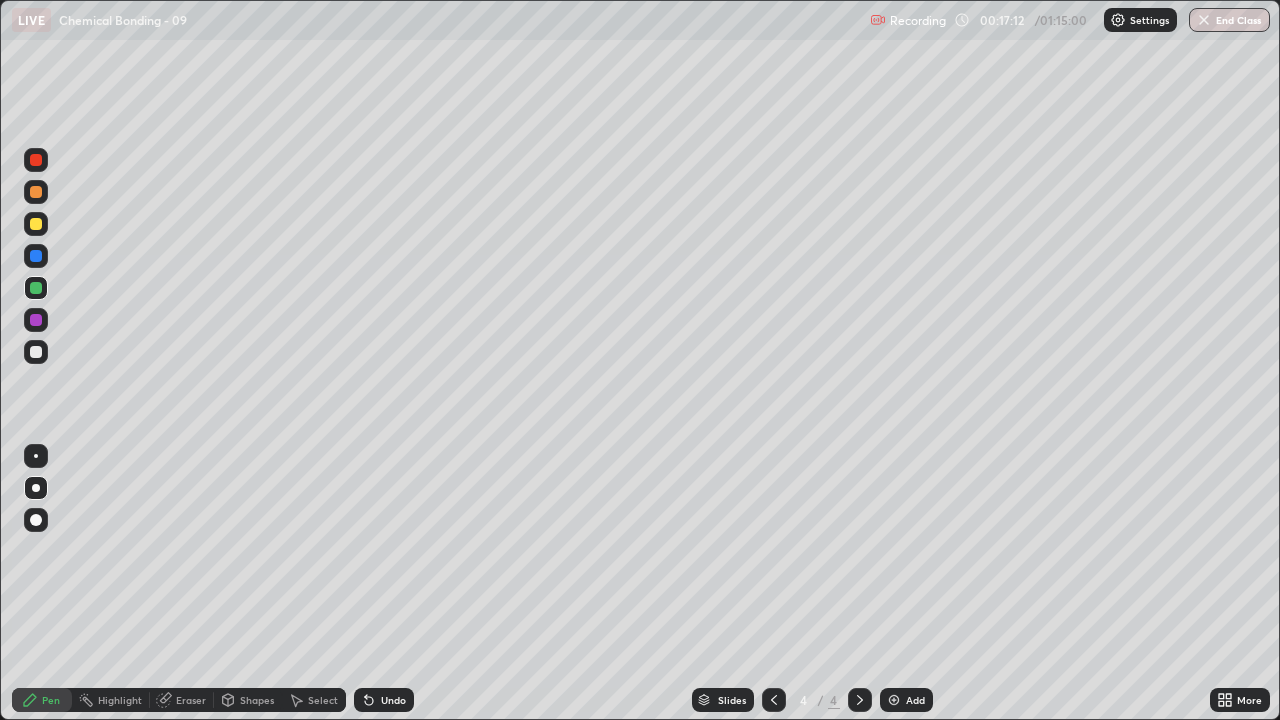 click on "Undo" at bounding box center [384, 700] 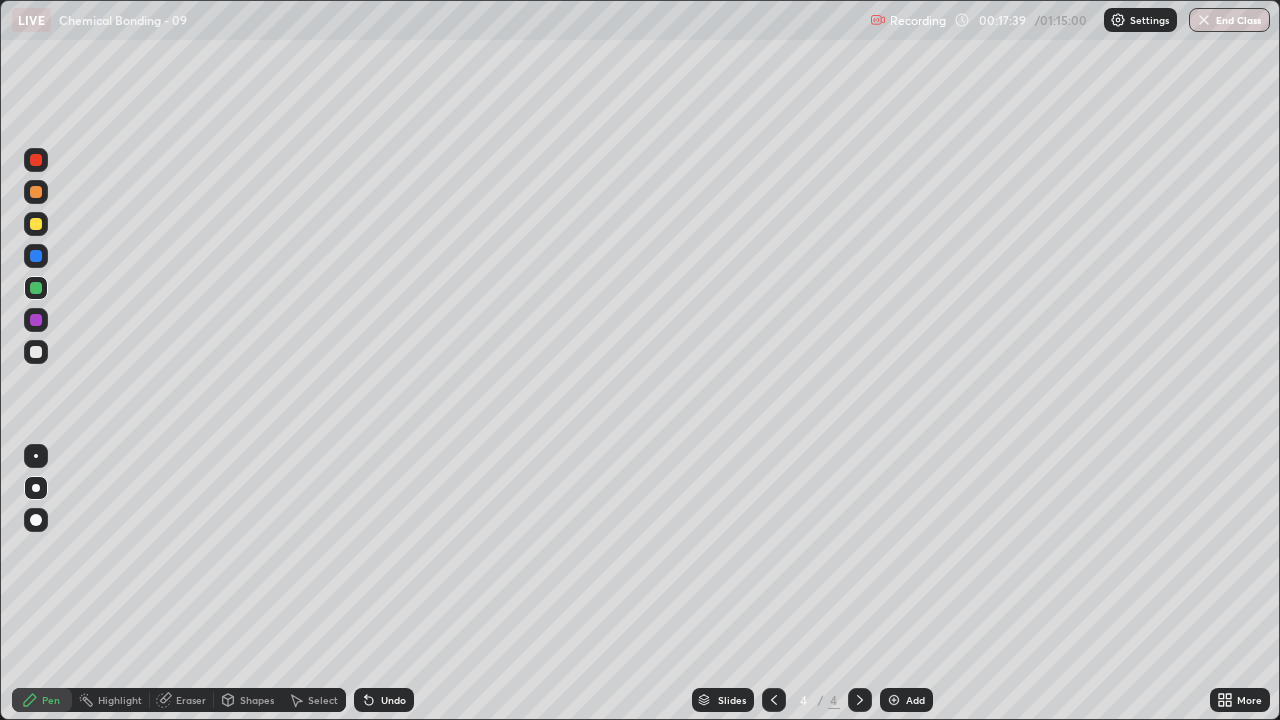 click at bounding box center [36, 352] 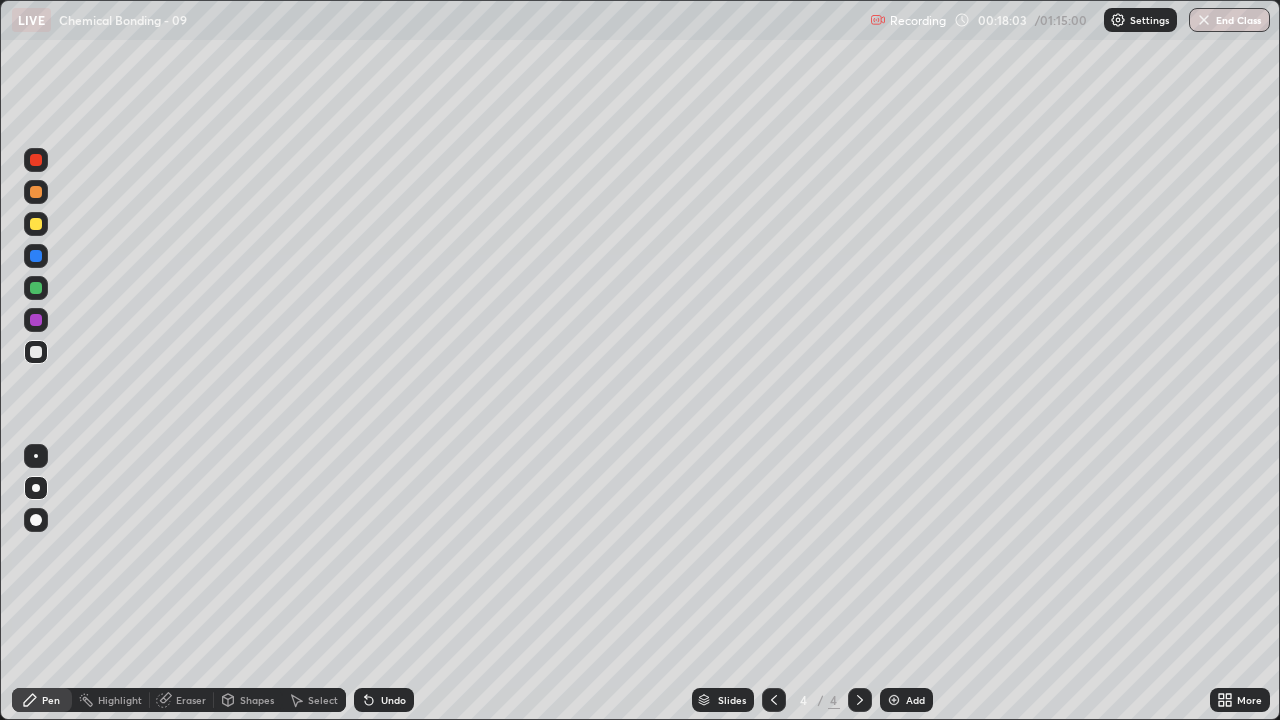 click on "Undo" at bounding box center [384, 700] 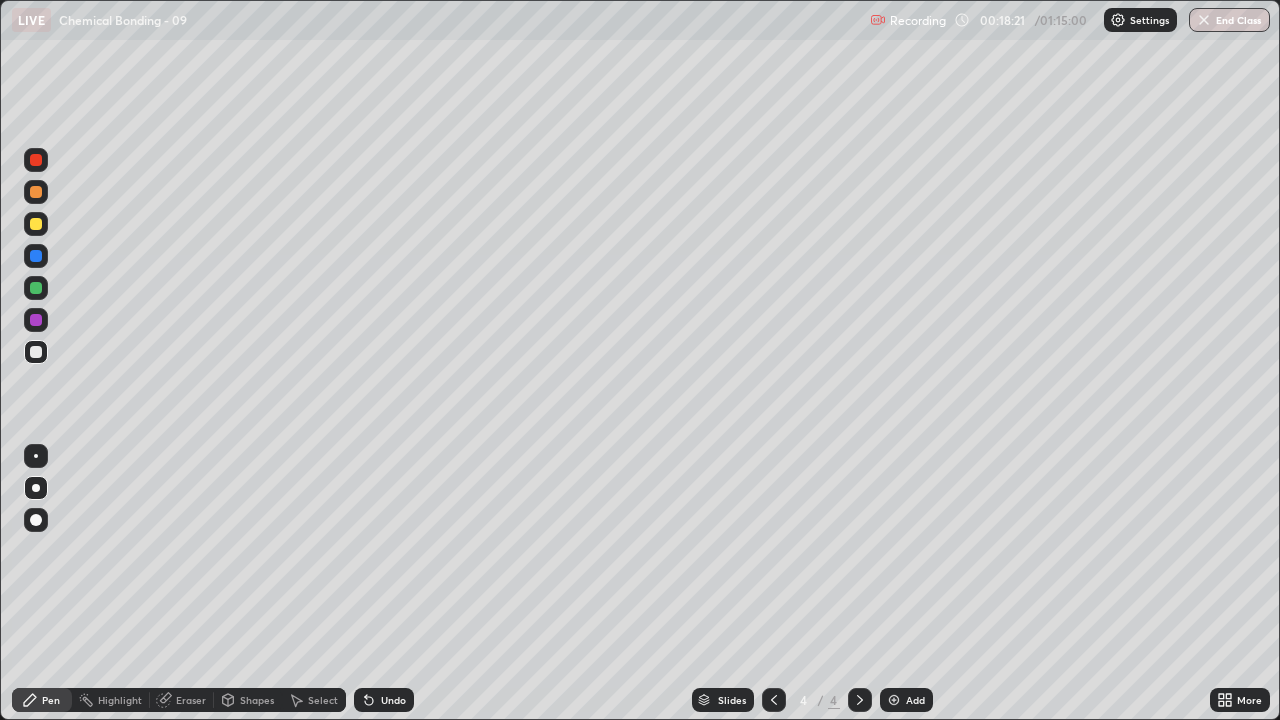 click on "Undo" at bounding box center (393, 700) 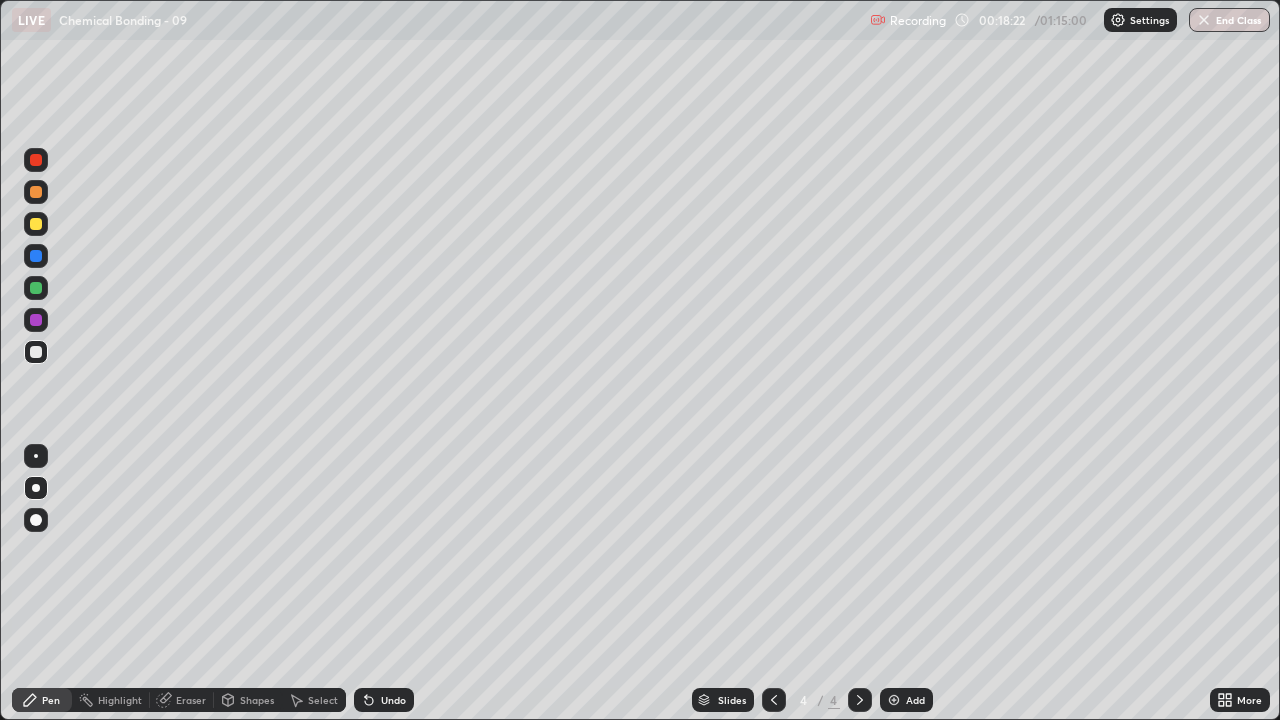 click on "Undo" at bounding box center [393, 700] 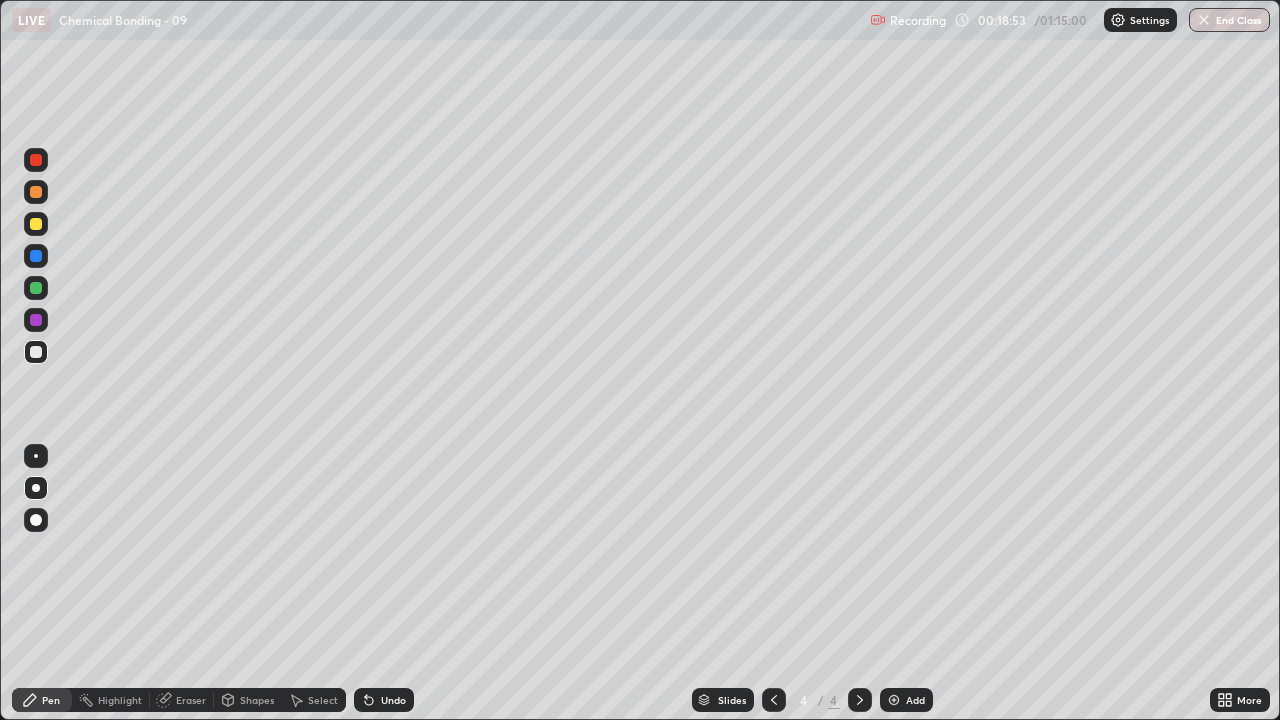 click on "Undo" at bounding box center [393, 700] 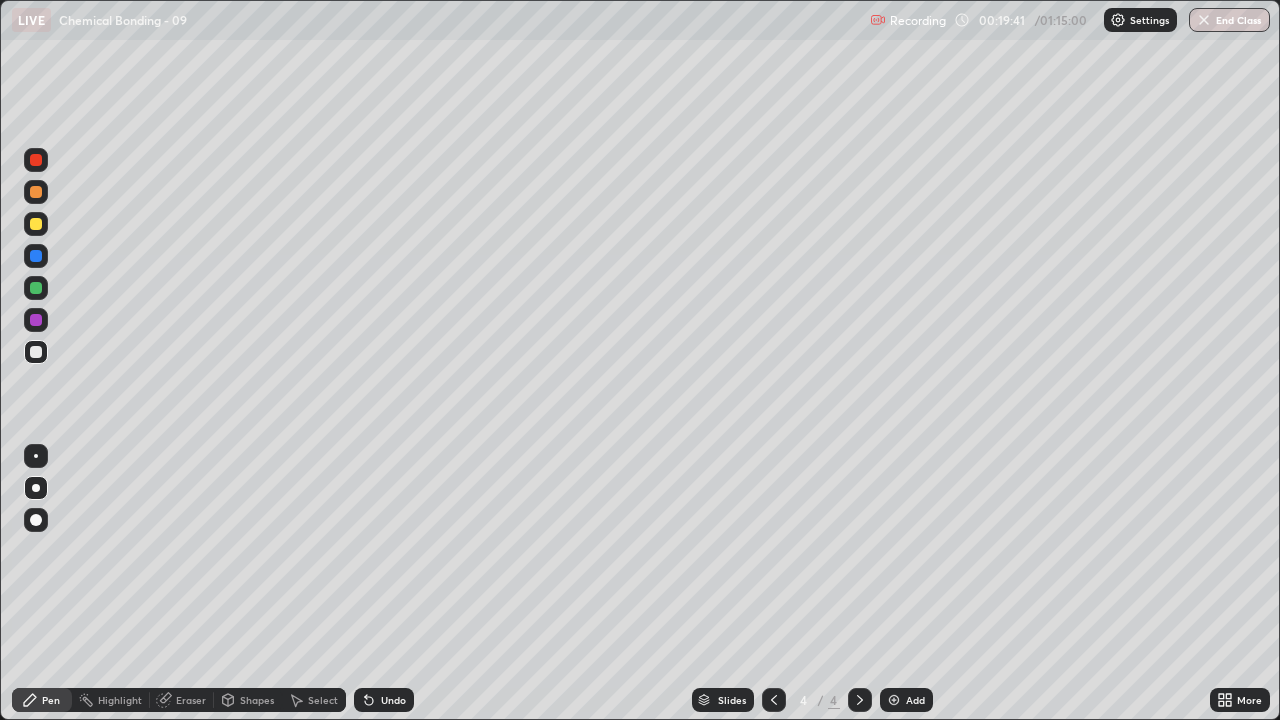 click on "Add" at bounding box center (906, 700) 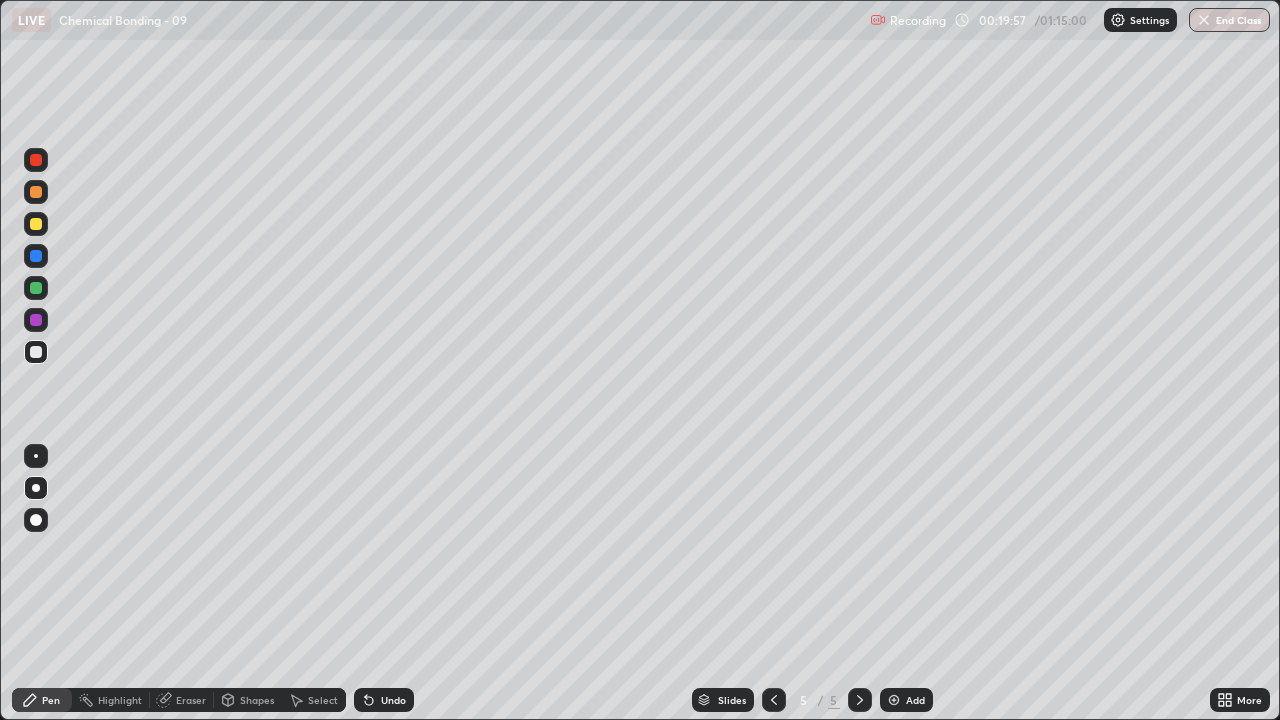 click on "Undo" at bounding box center (393, 700) 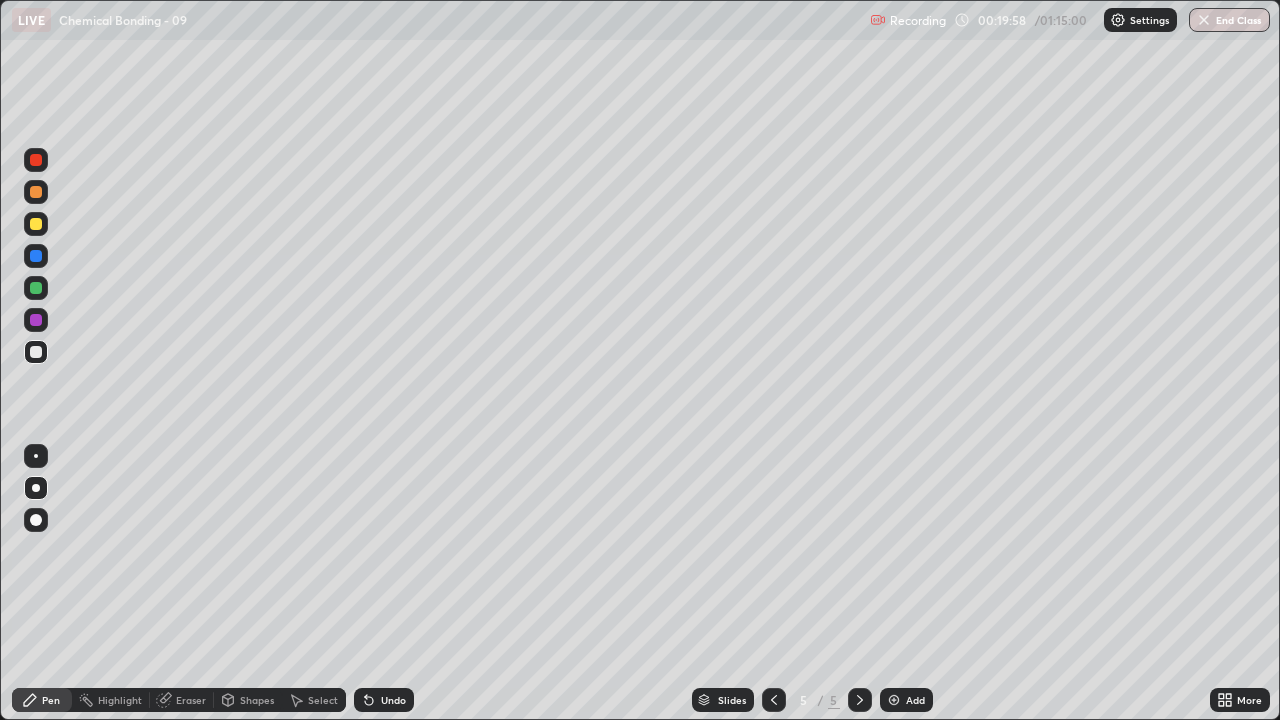 click on "Undo" at bounding box center [384, 700] 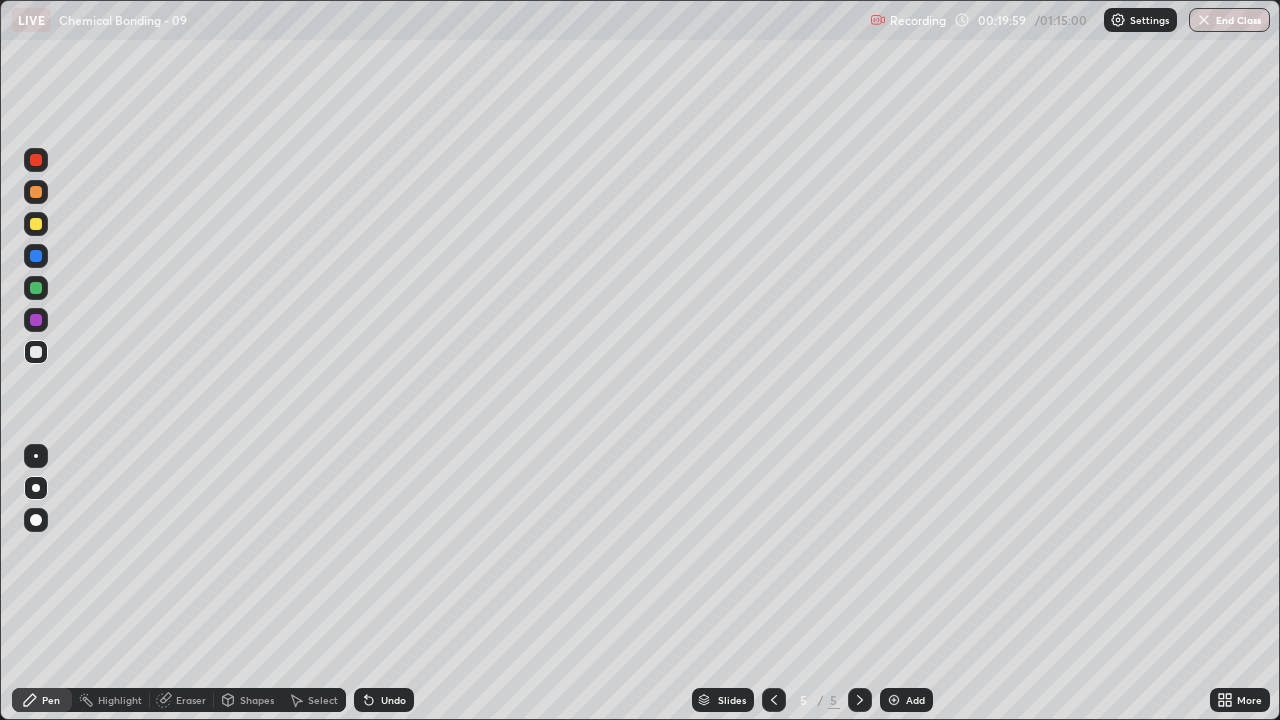 click on "Undo" at bounding box center [384, 700] 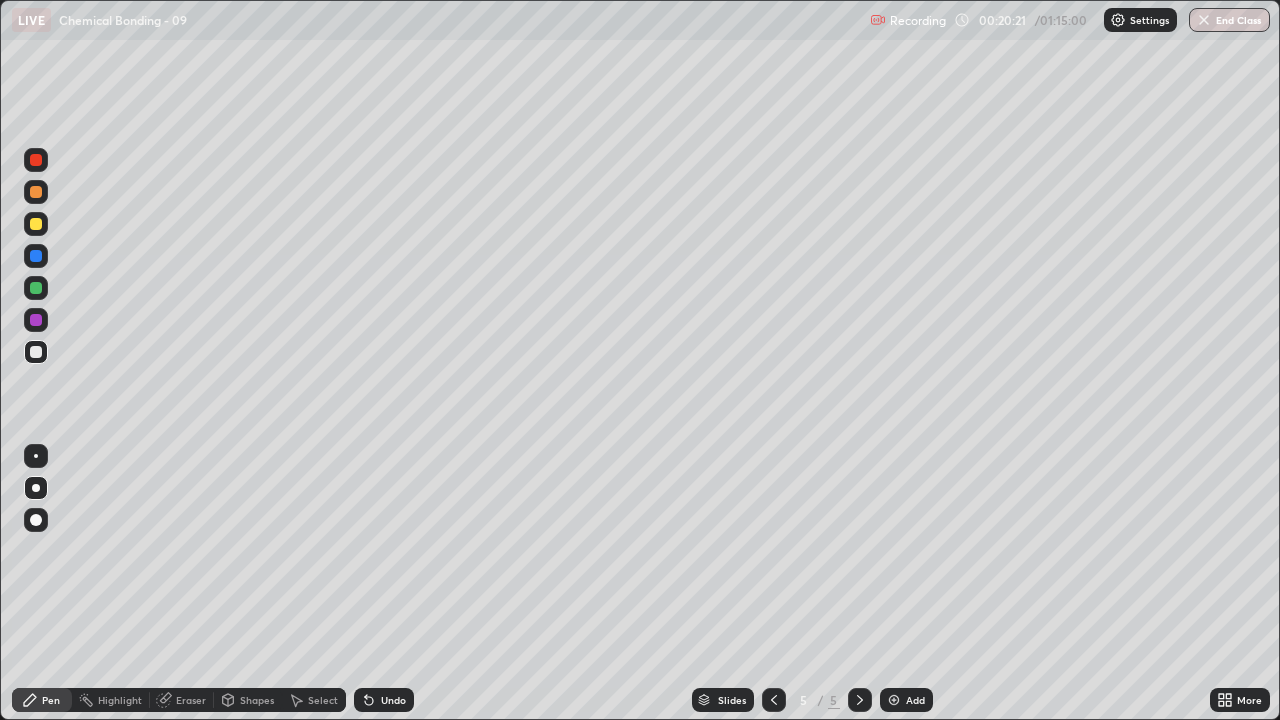 click on "Undo" at bounding box center [384, 700] 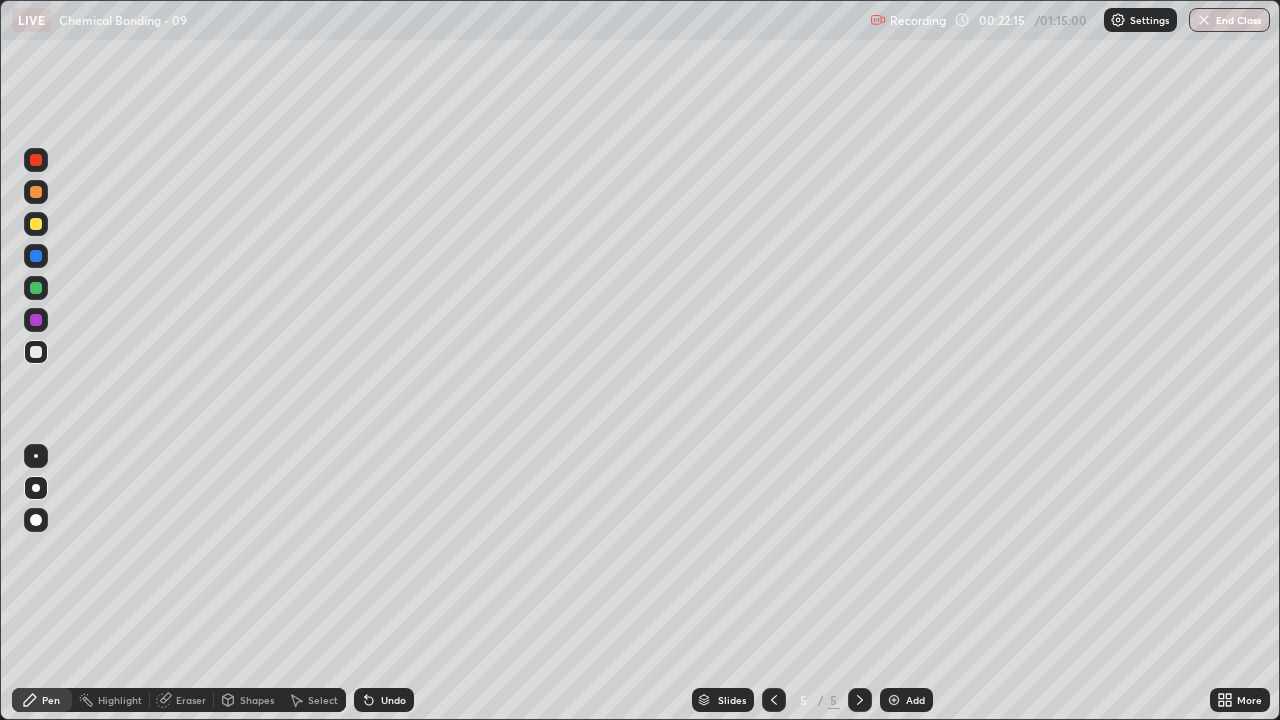 click on "Eraser" at bounding box center (191, 700) 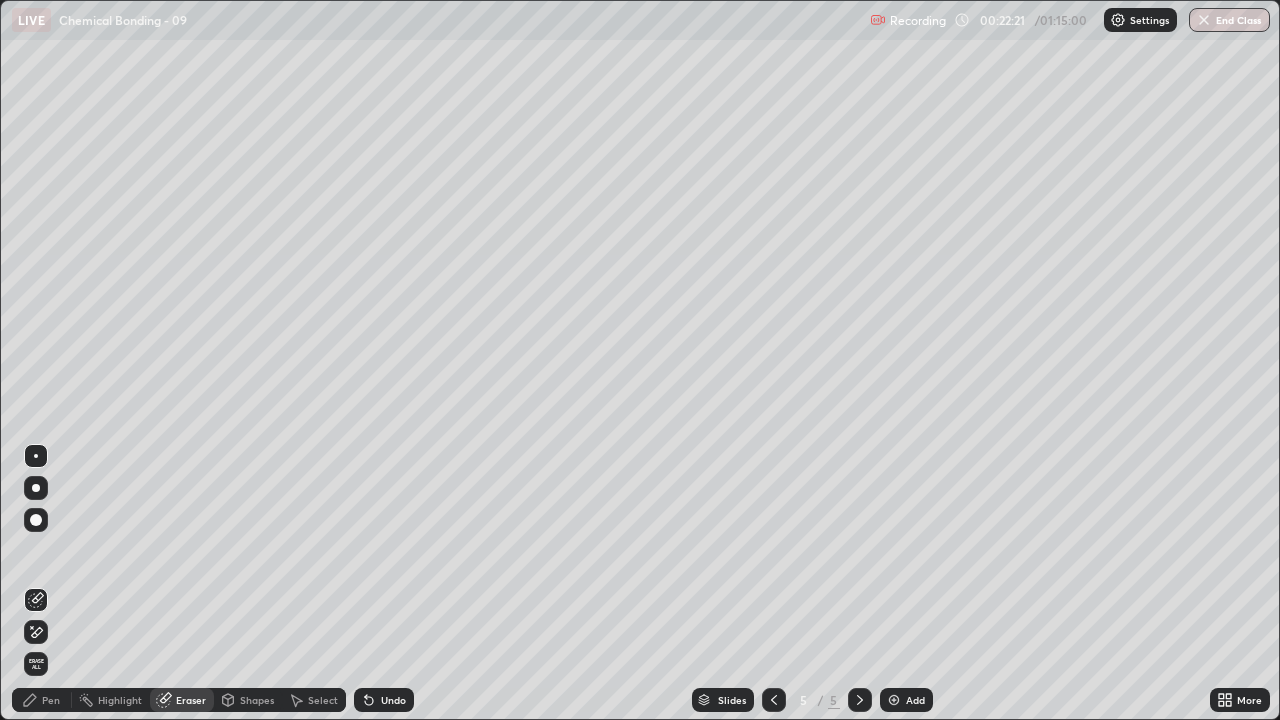 click on "Pen" at bounding box center [51, 700] 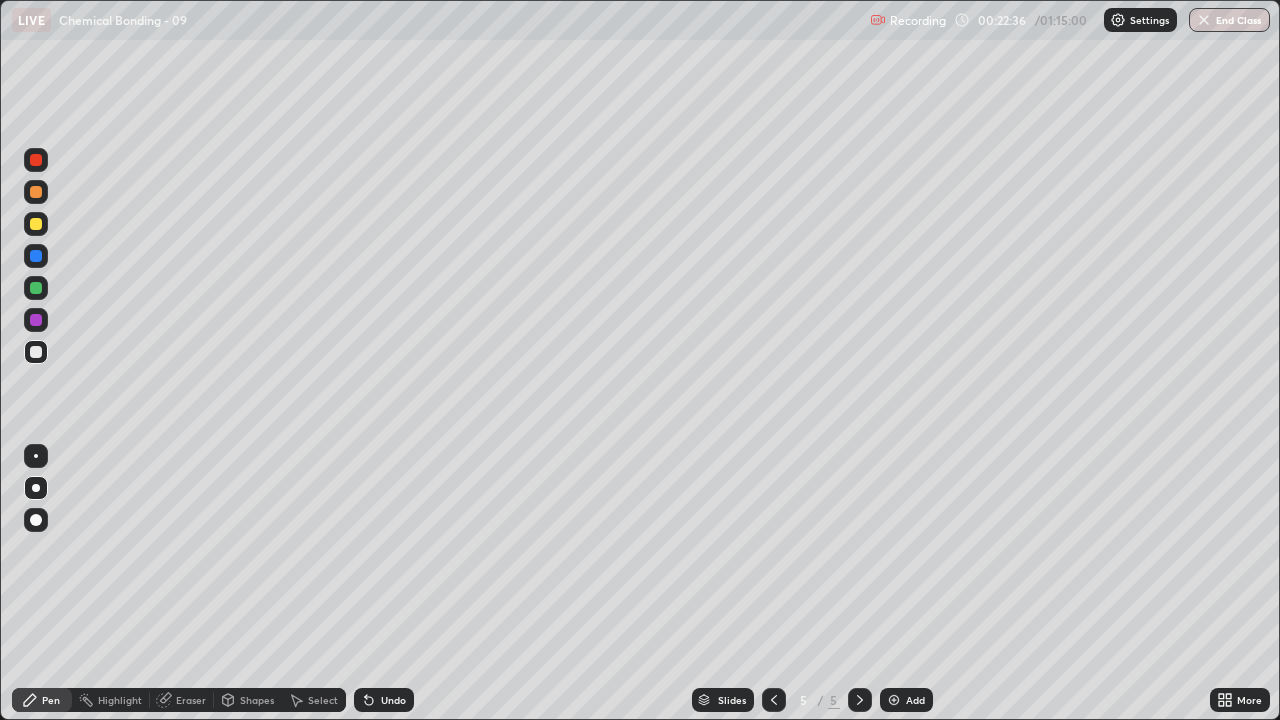 click on "Eraser" at bounding box center [191, 700] 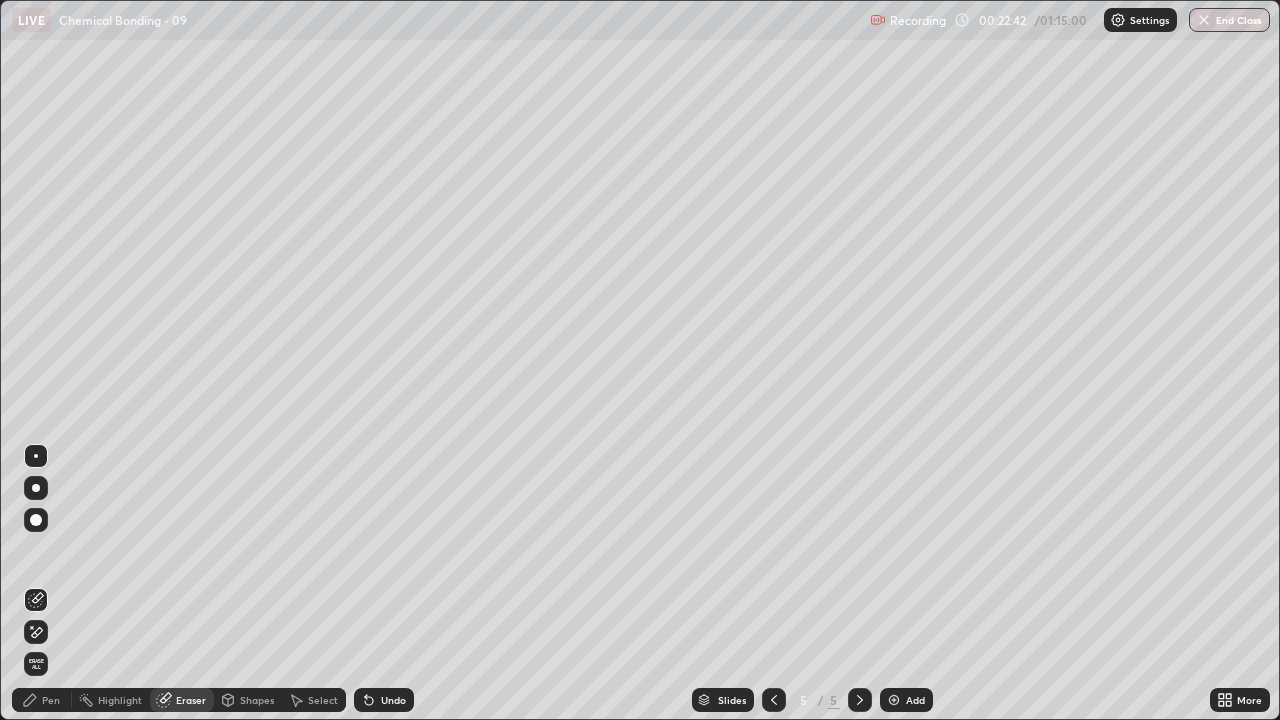 click on "Pen" at bounding box center (51, 700) 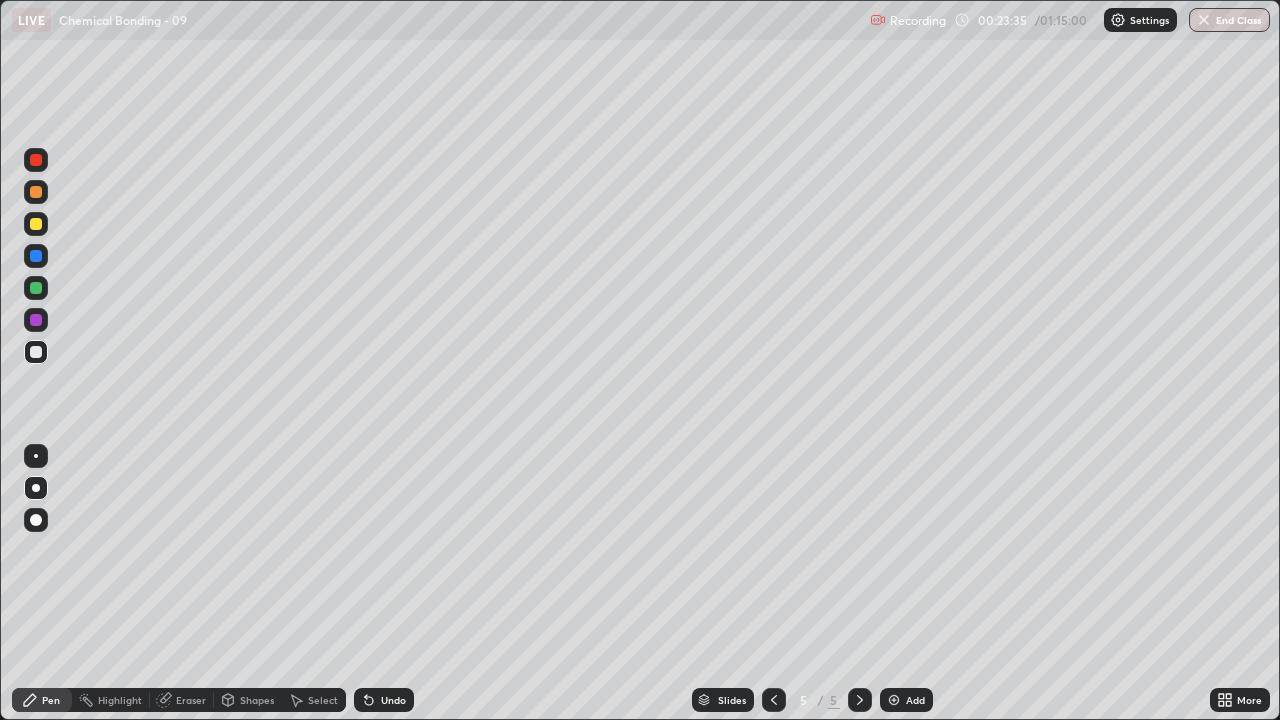 click on "Add" at bounding box center (915, 700) 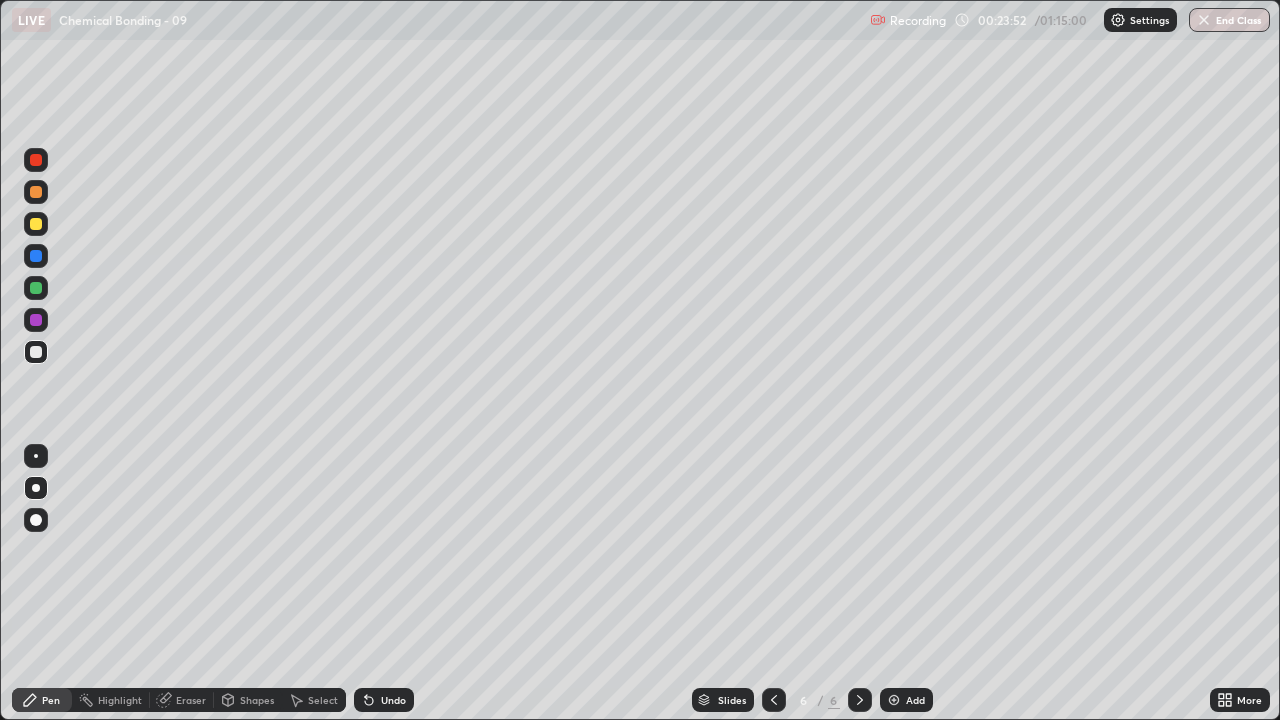 click at bounding box center [36, 224] 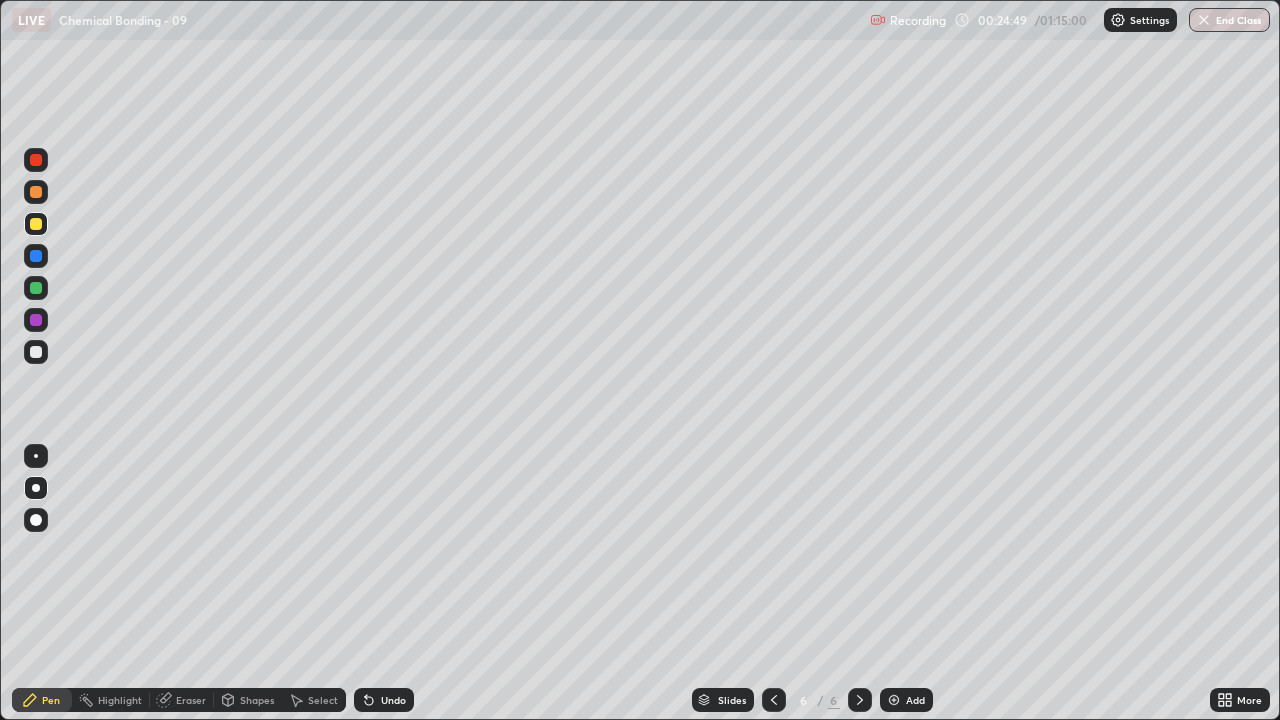 click at bounding box center (36, 352) 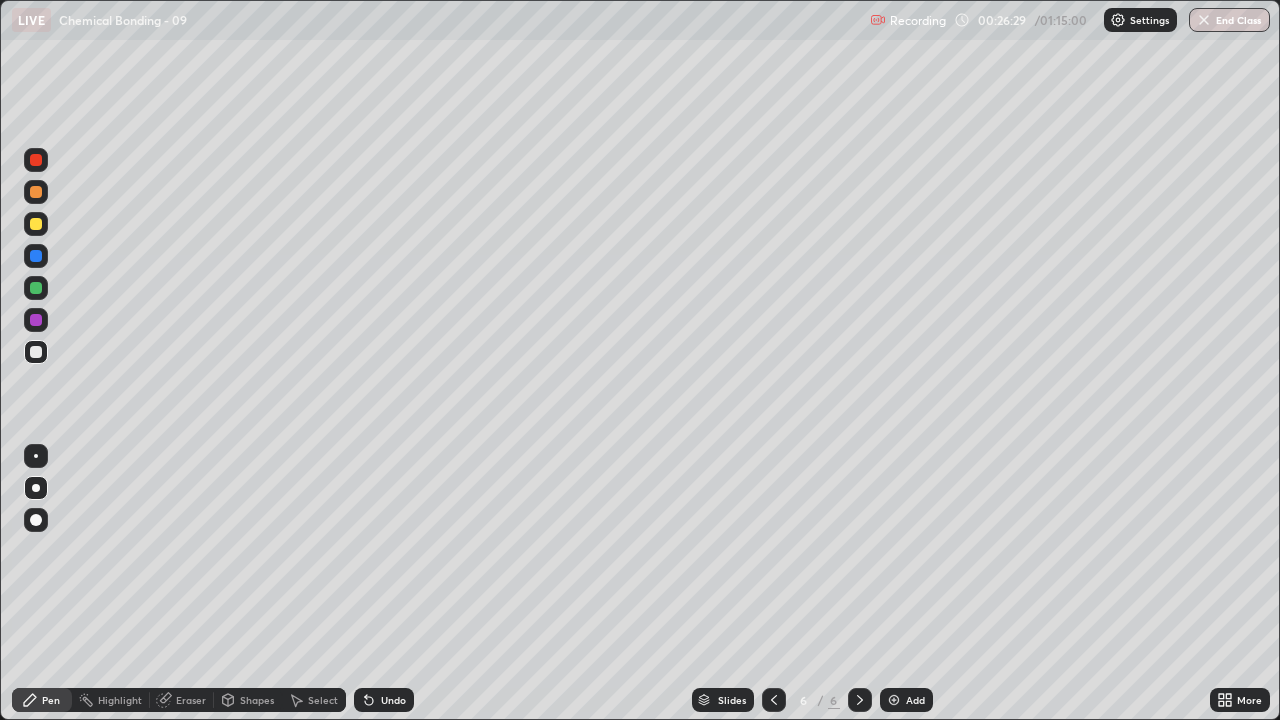click at bounding box center [36, 288] 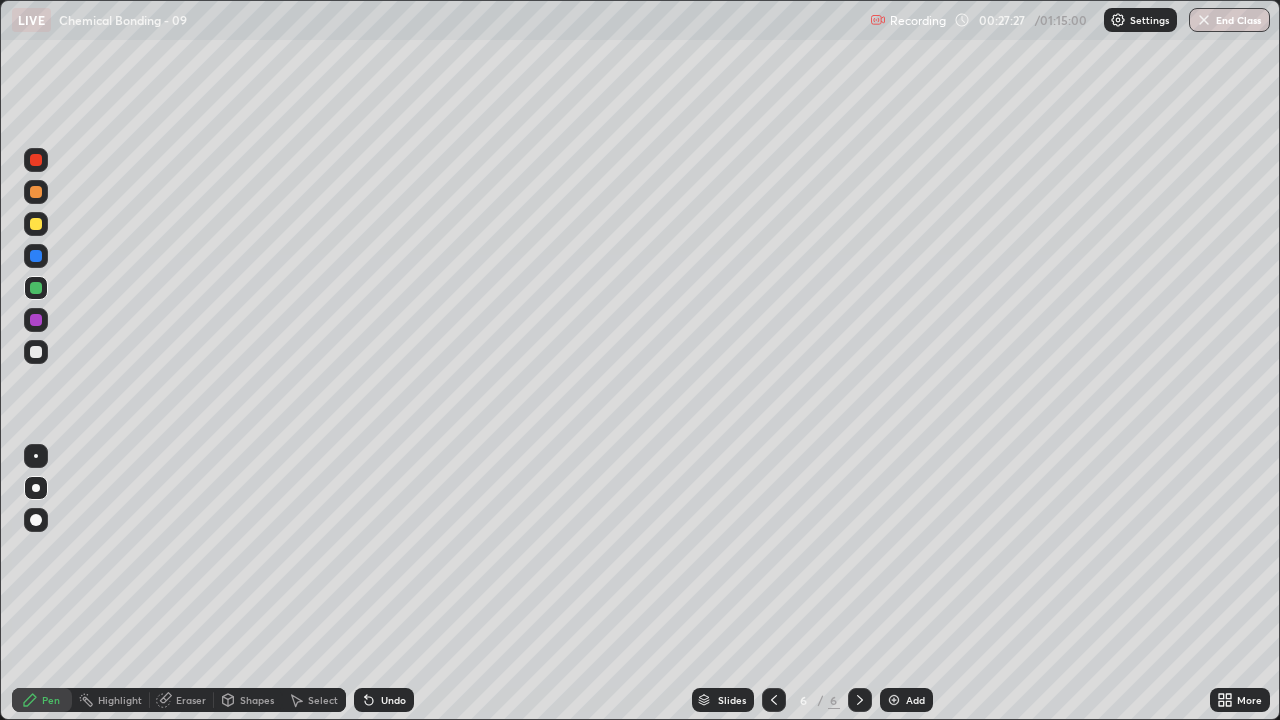click on "Add" at bounding box center (915, 700) 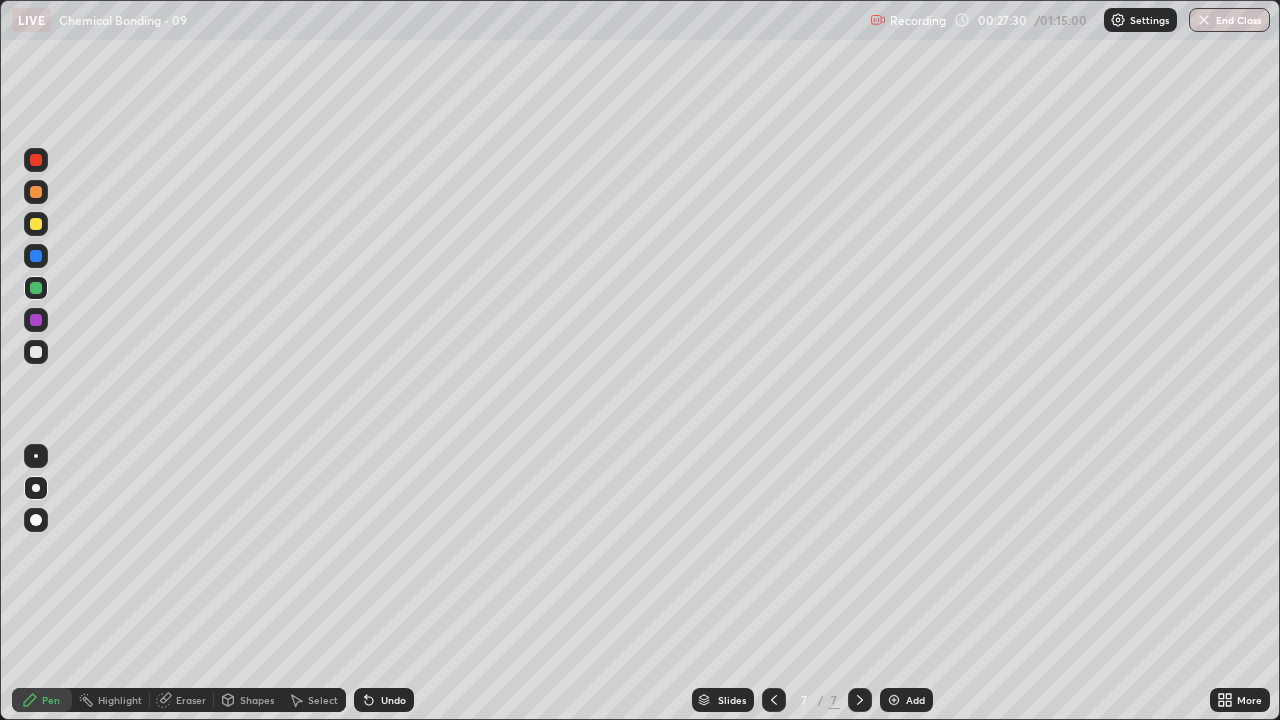 click at bounding box center (36, 224) 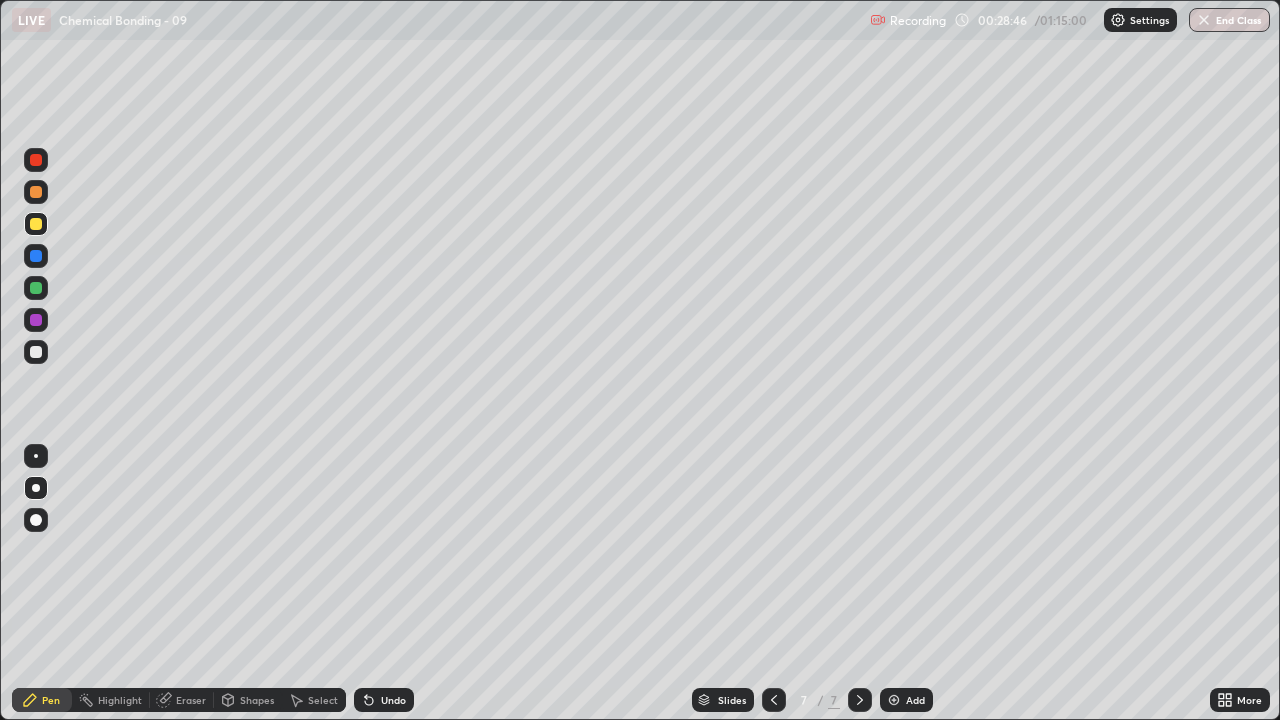 click on "Undo" at bounding box center (393, 700) 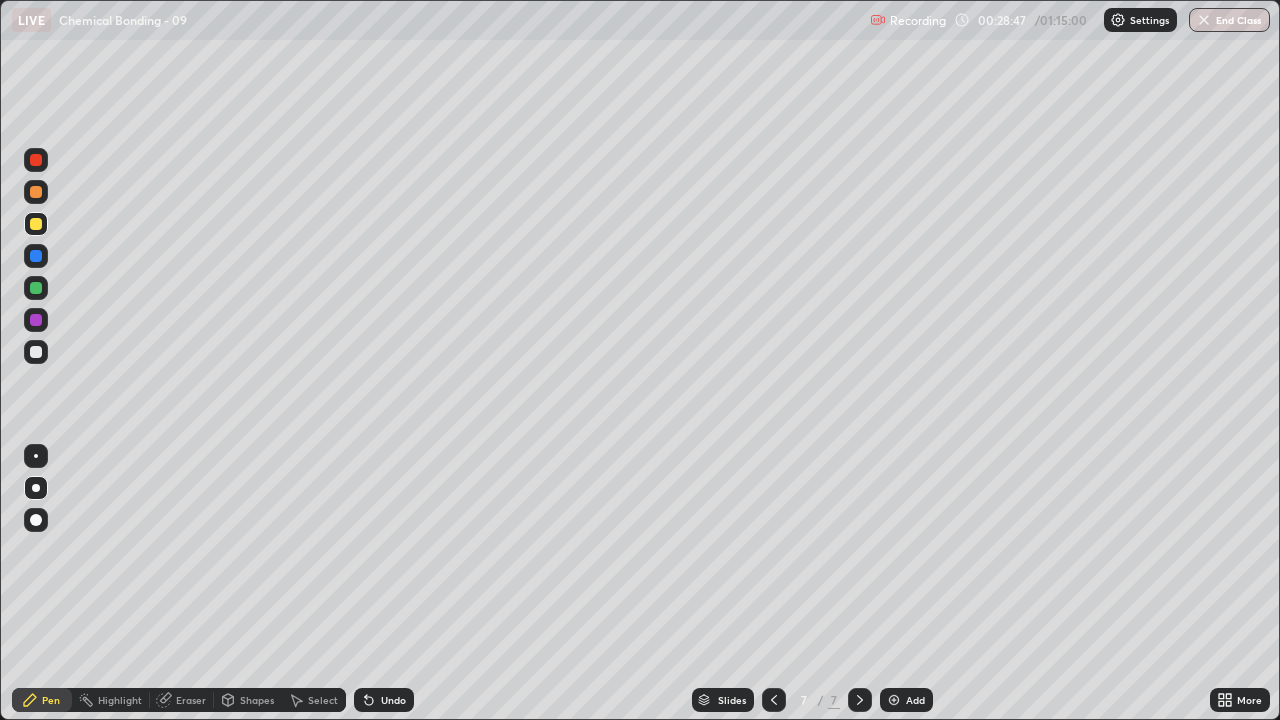 click on "Undo" at bounding box center [393, 700] 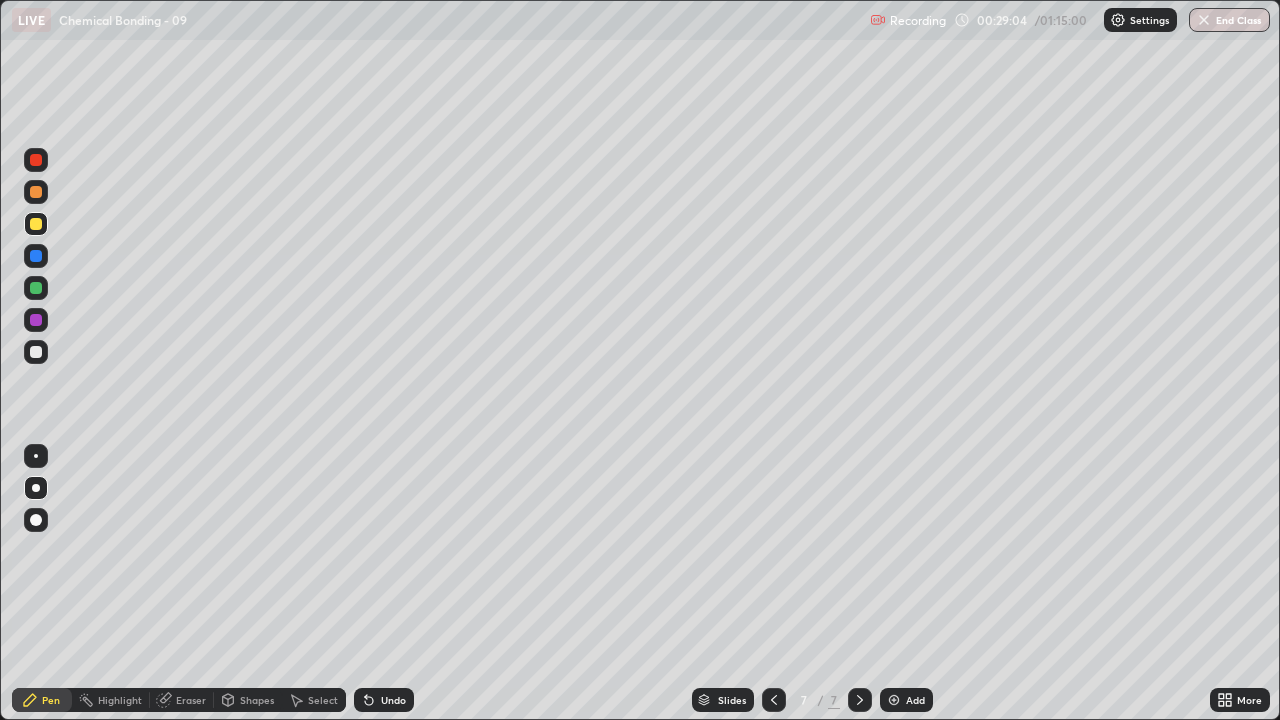 click at bounding box center (36, 288) 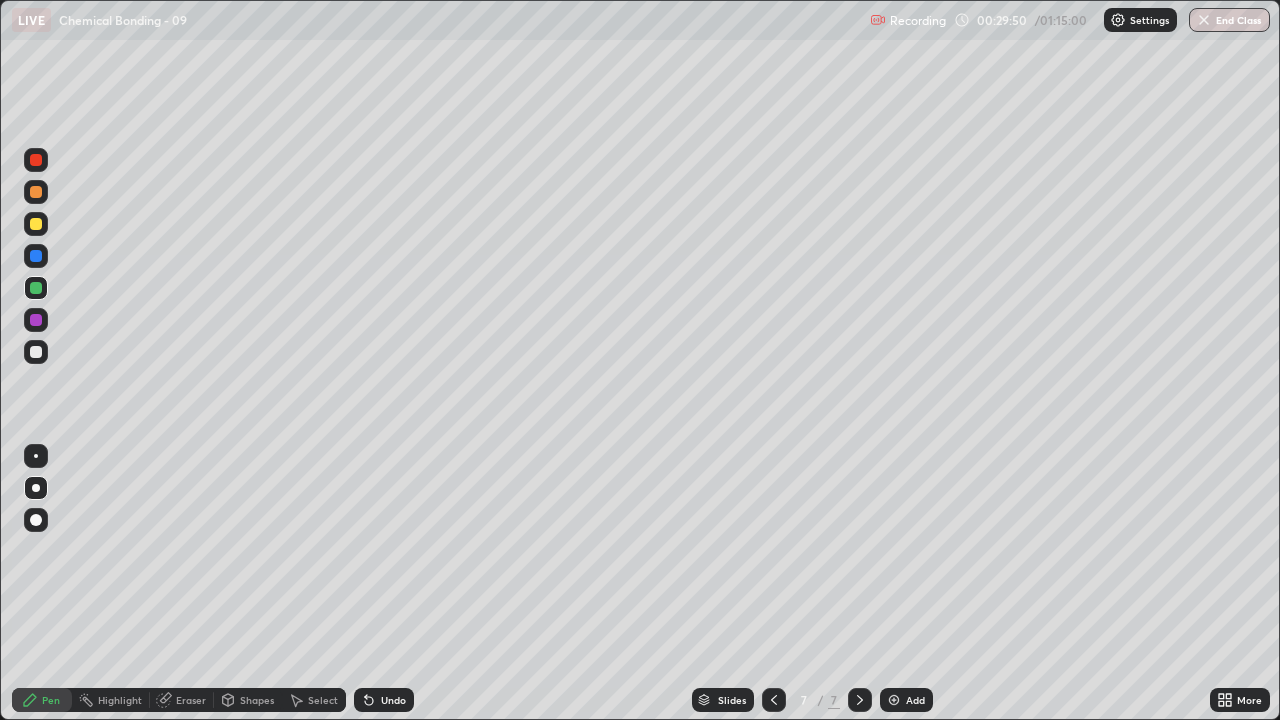 click at bounding box center [36, 352] 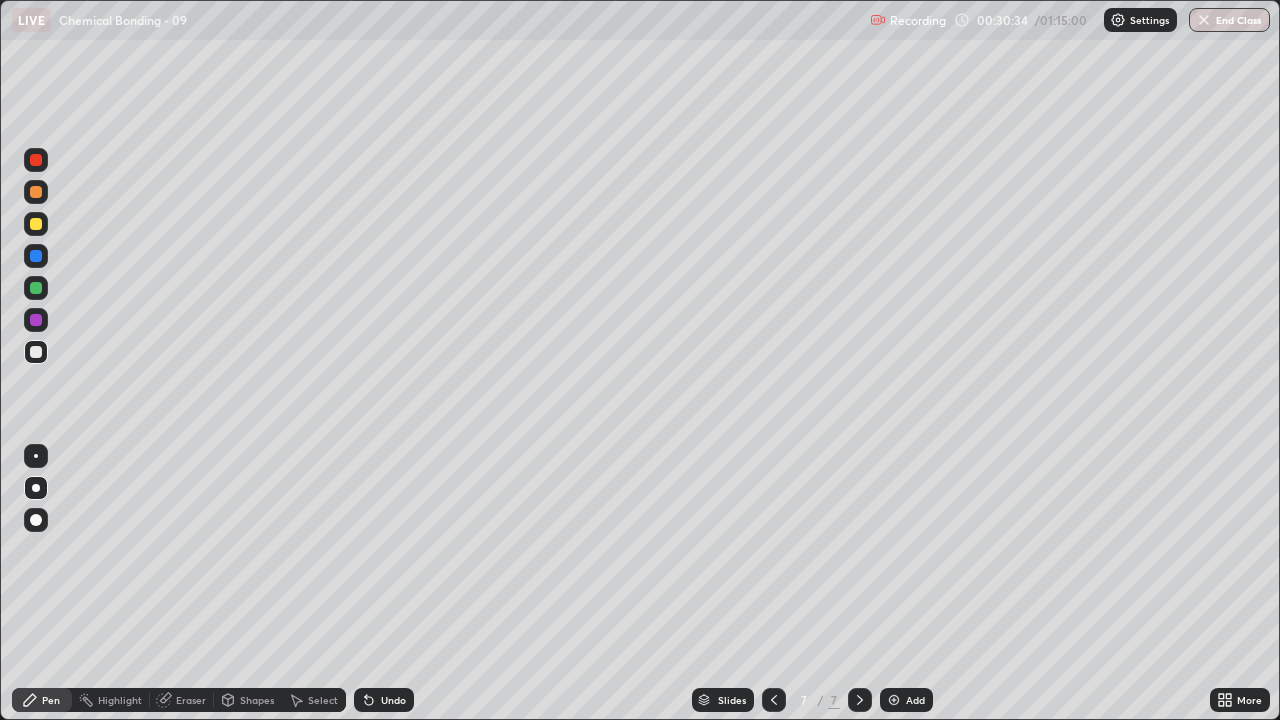 click at bounding box center [36, 288] 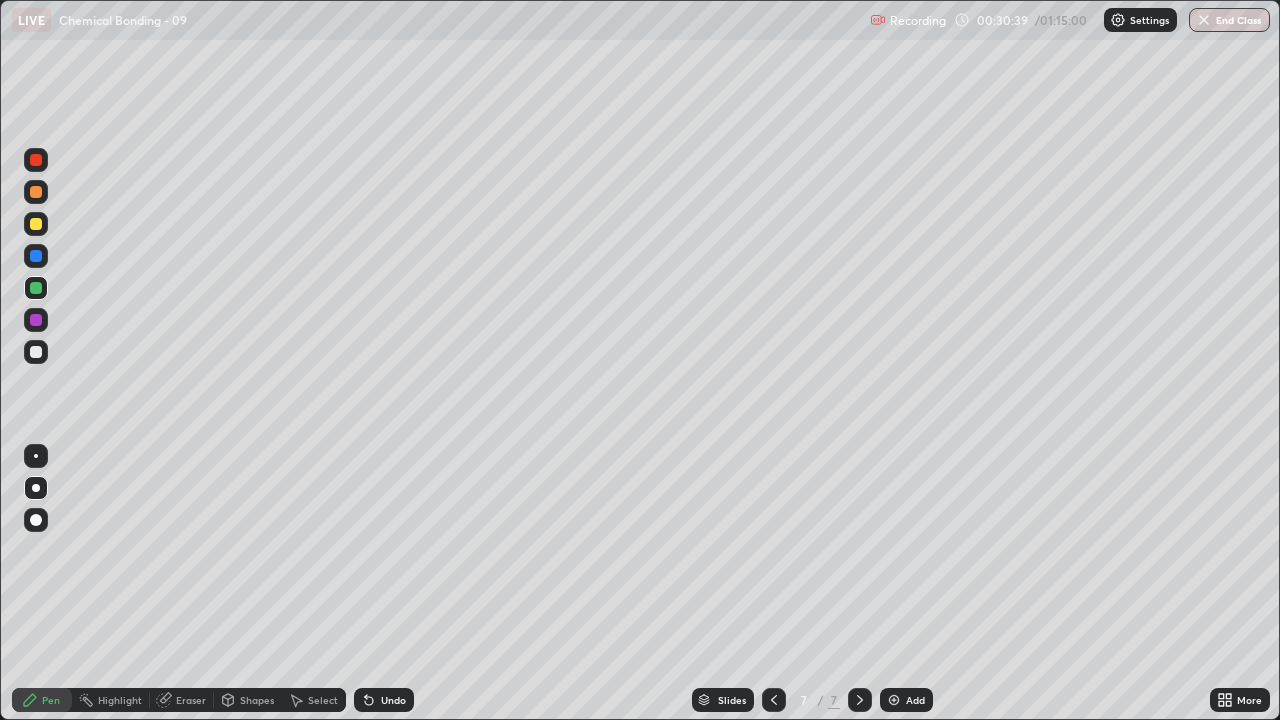 click at bounding box center (36, 352) 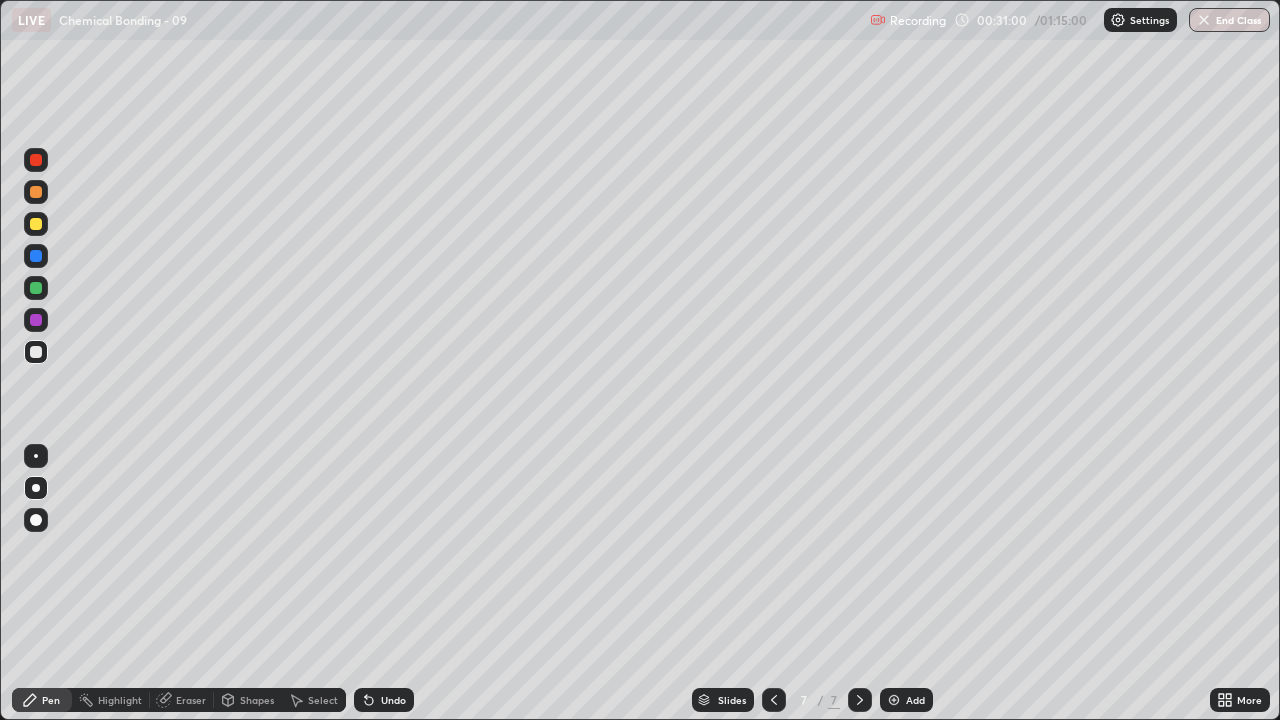 click at bounding box center (36, 224) 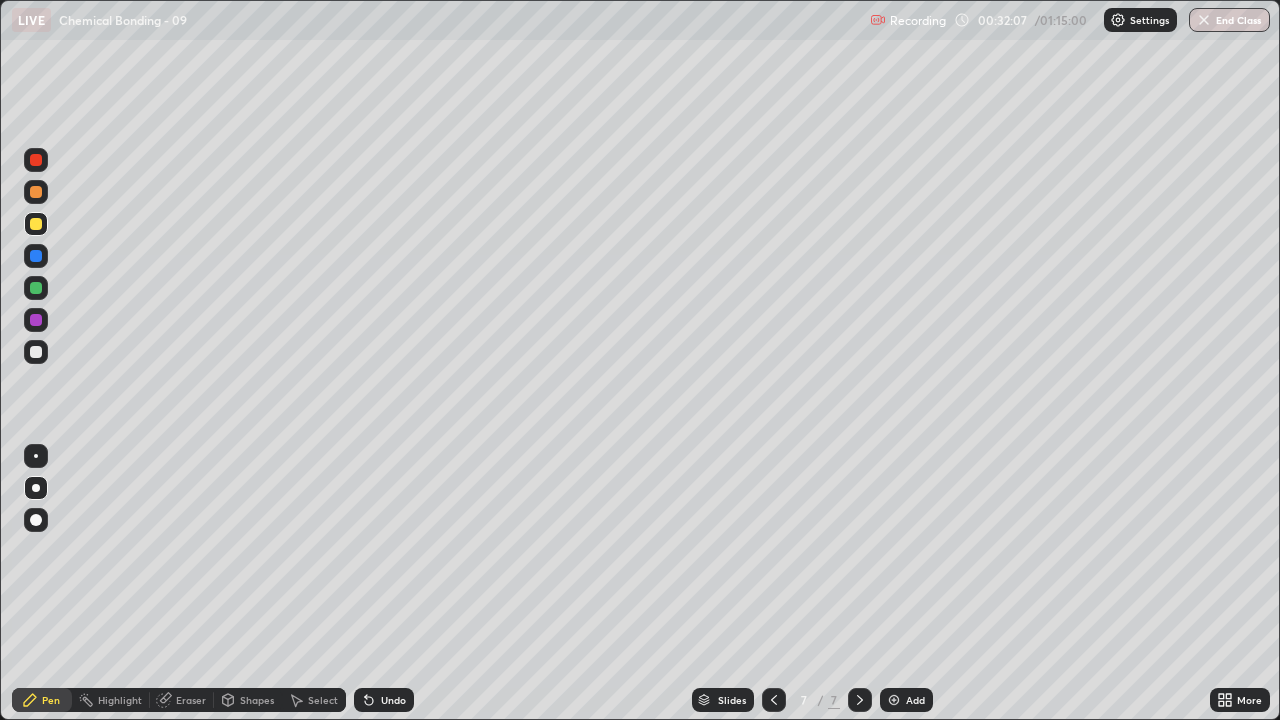click on "Add" at bounding box center [915, 700] 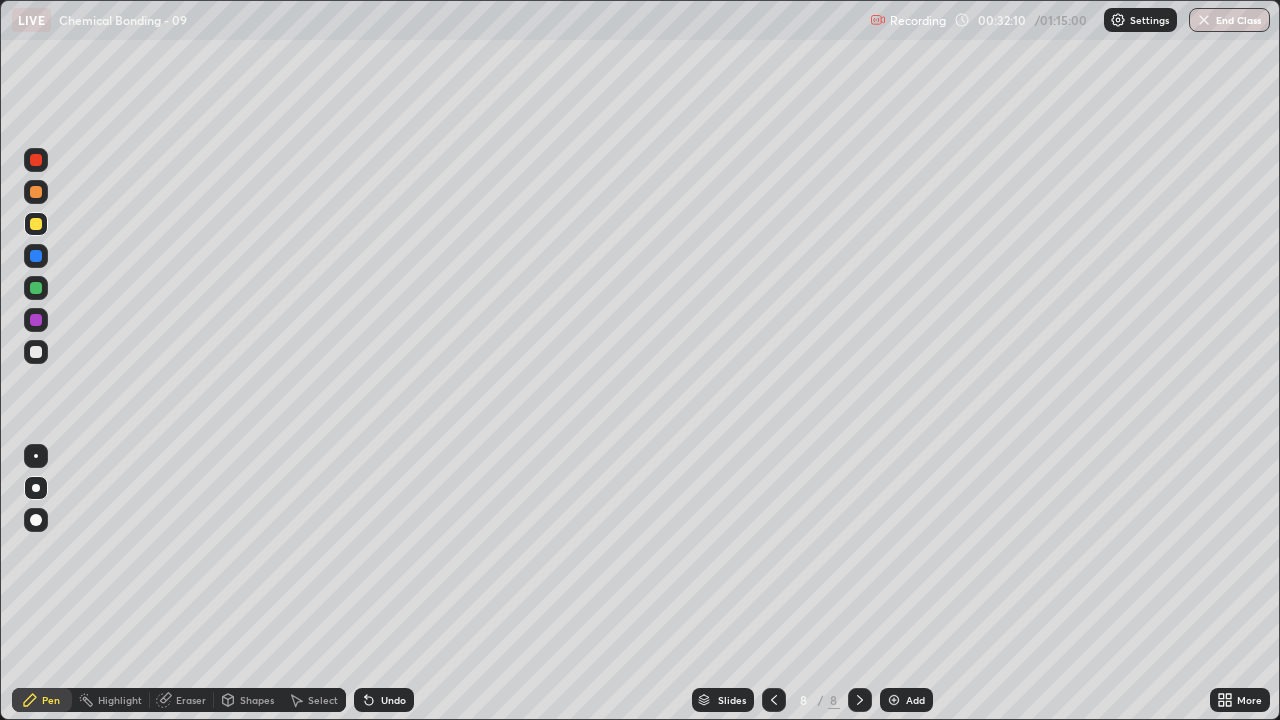click at bounding box center (36, 192) 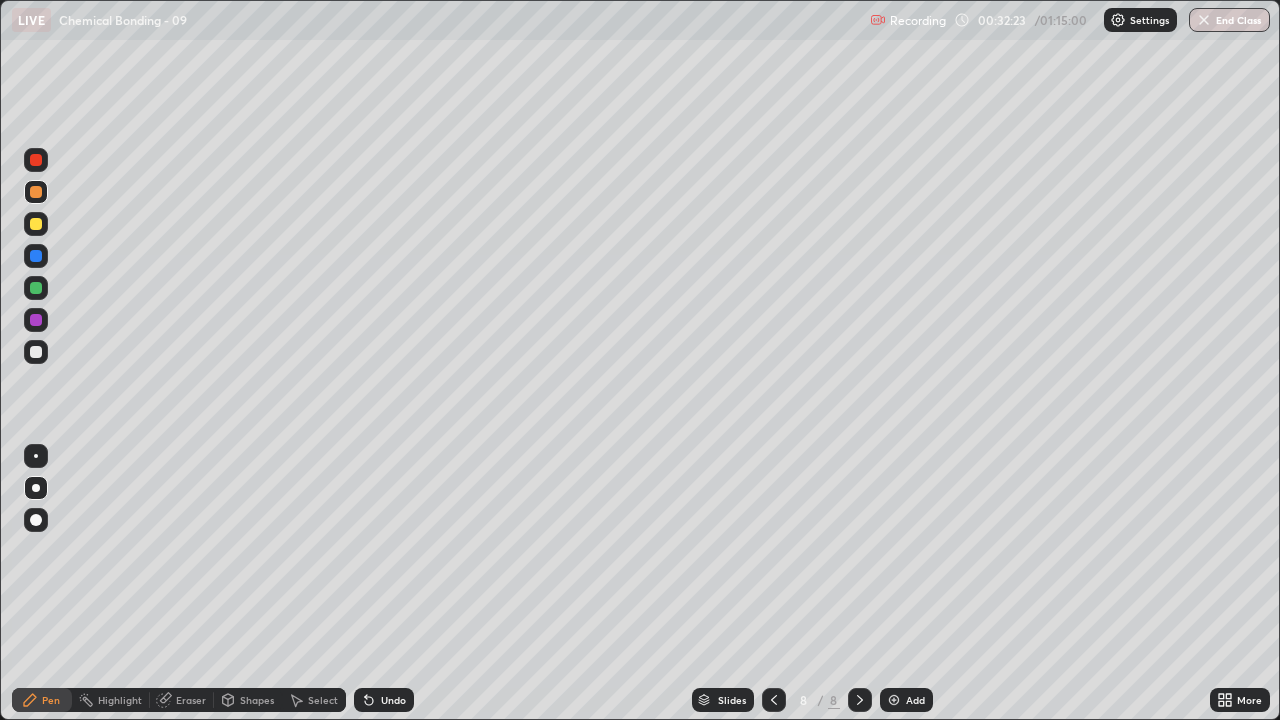click at bounding box center (36, 352) 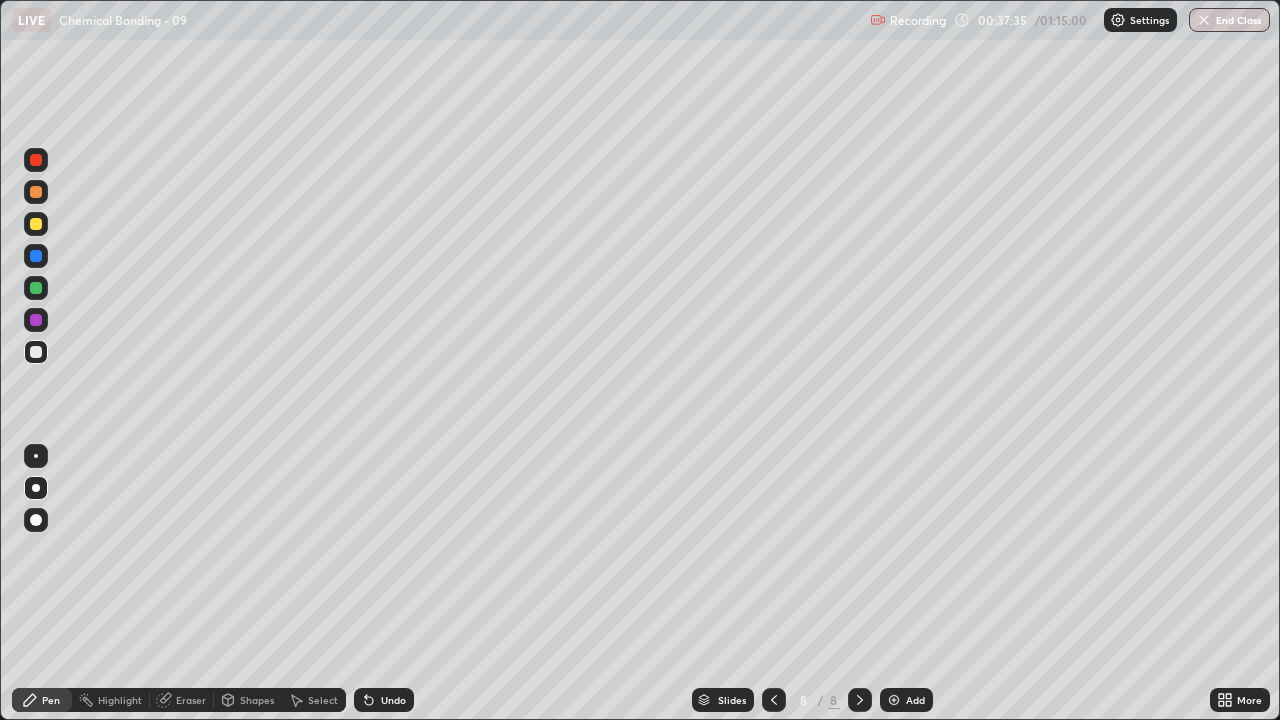 click on "Undo" at bounding box center [393, 700] 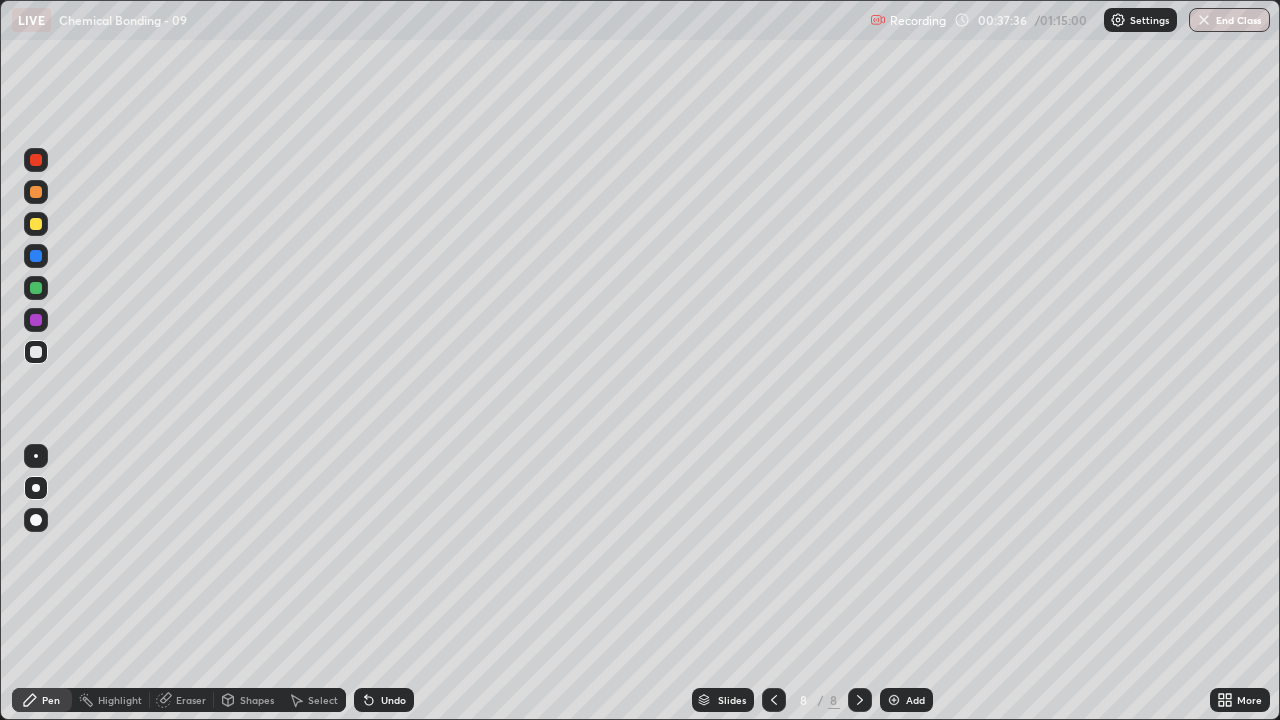 click on "Undo" at bounding box center [393, 700] 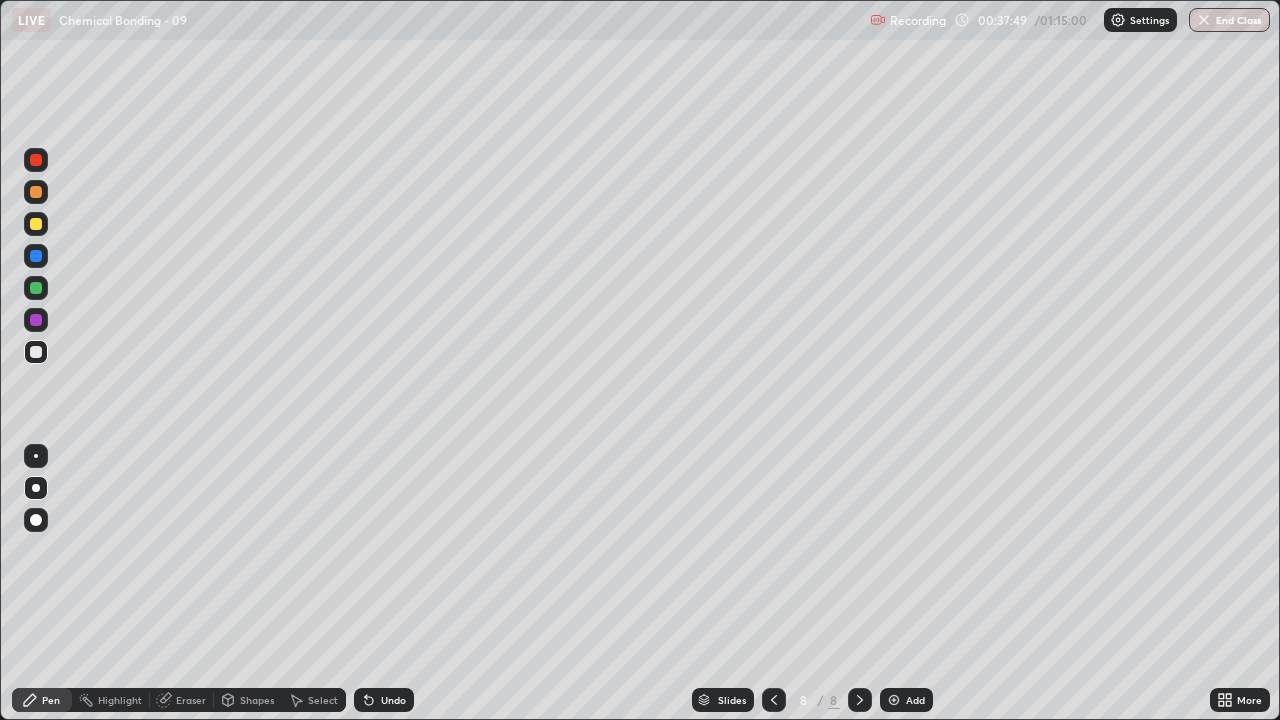 click on "Add" at bounding box center (906, 700) 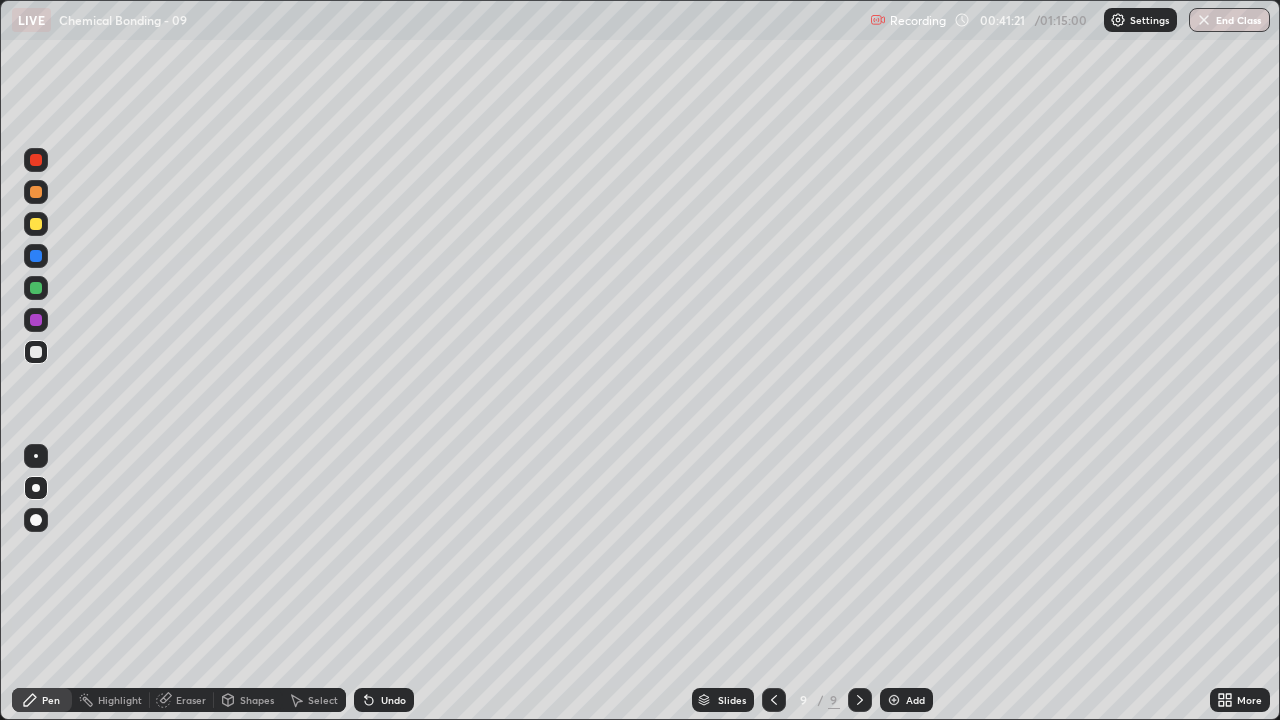 click at bounding box center (894, 700) 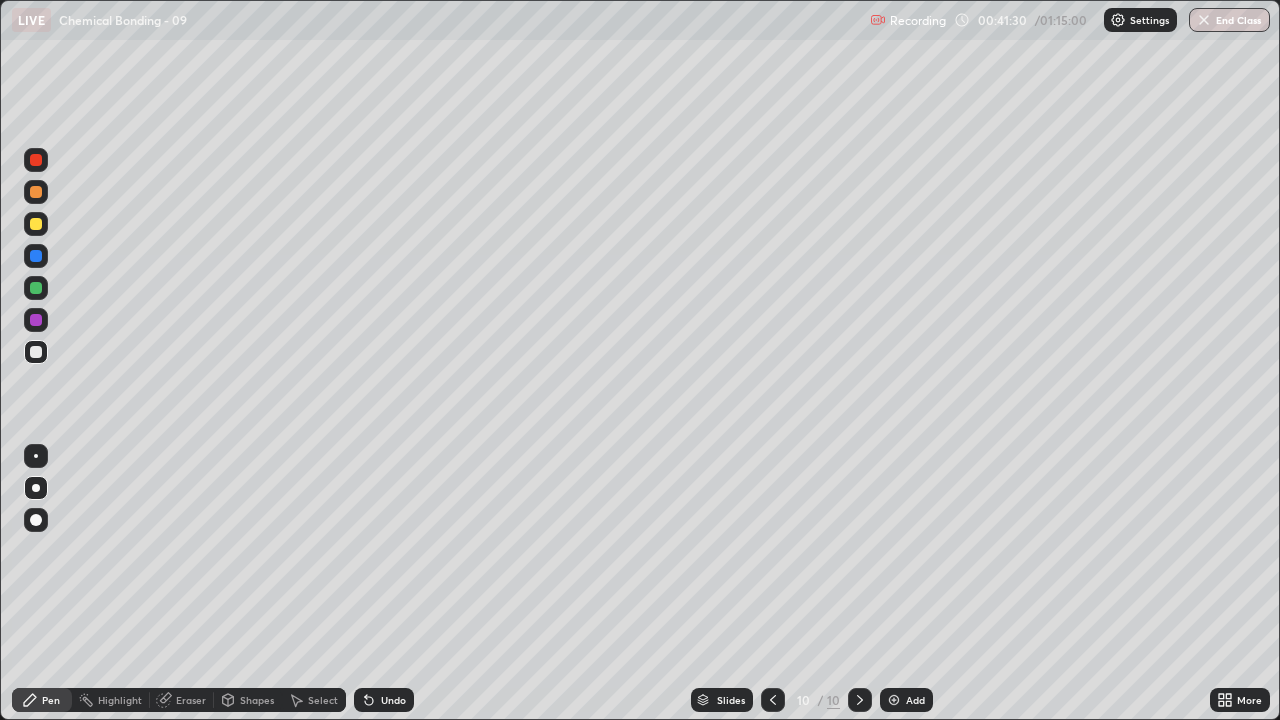 click at bounding box center (36, 224) 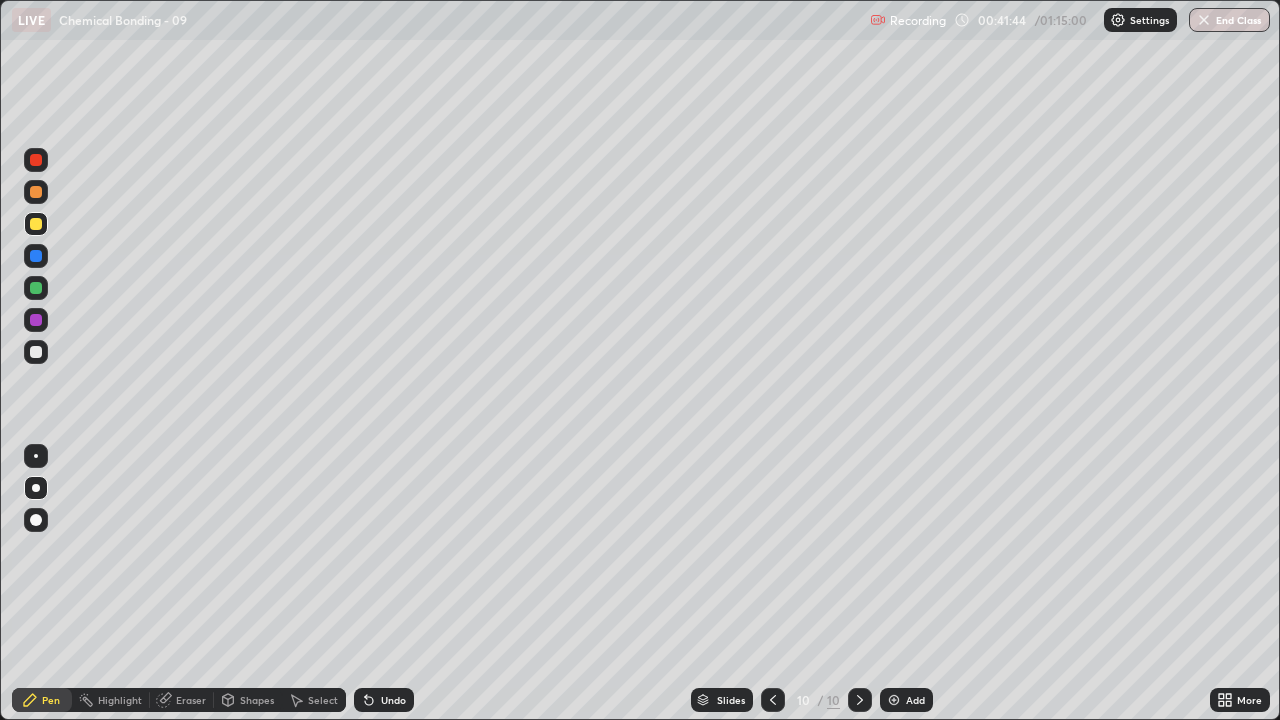 click at bounding box center (36, 352) 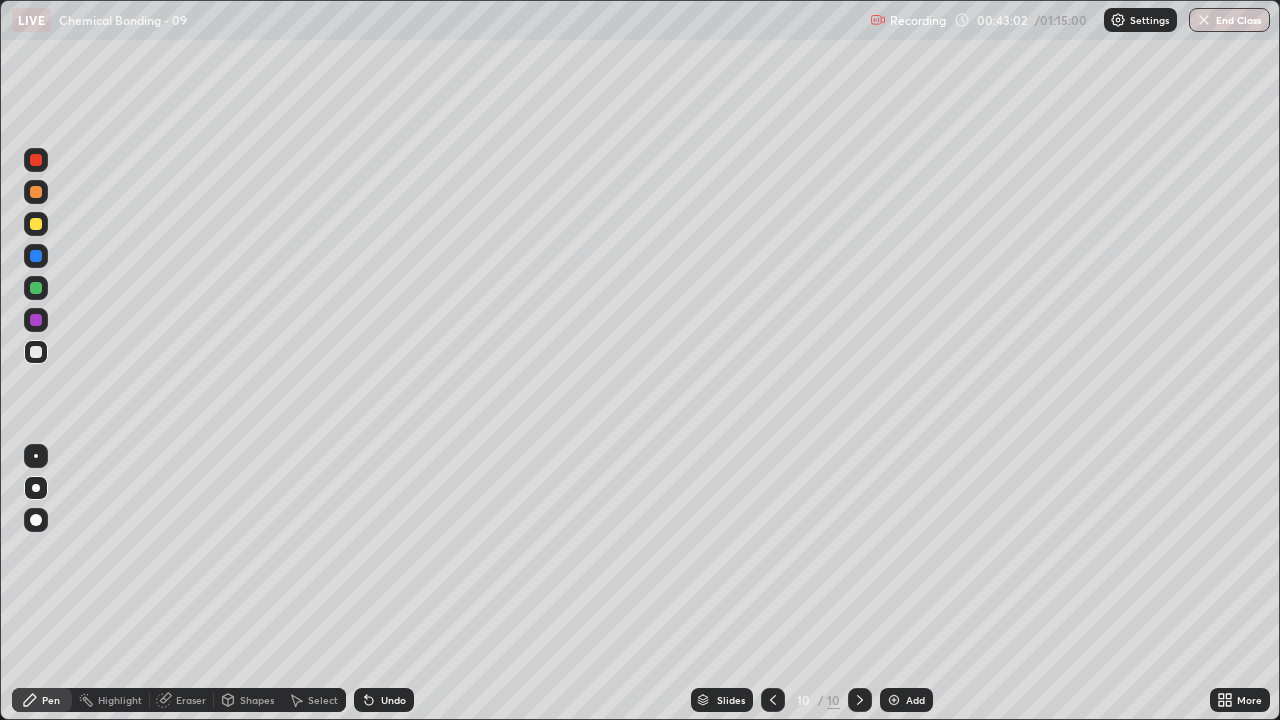 click 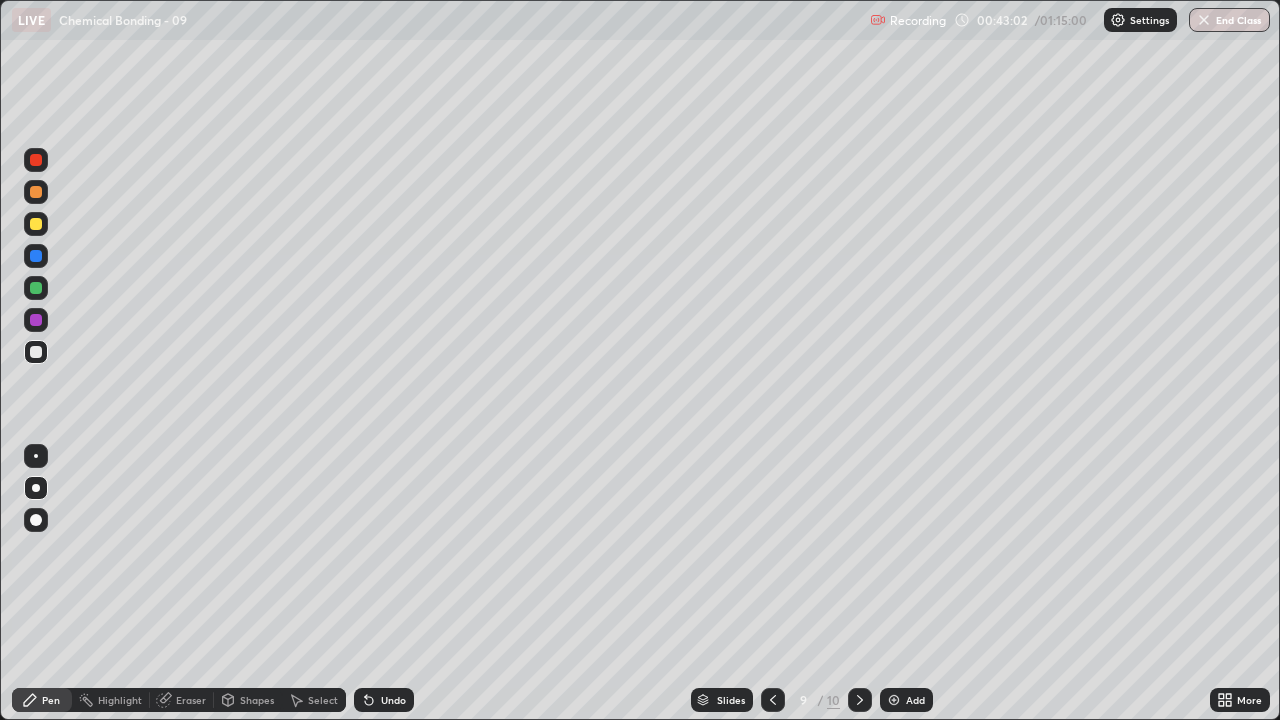 click 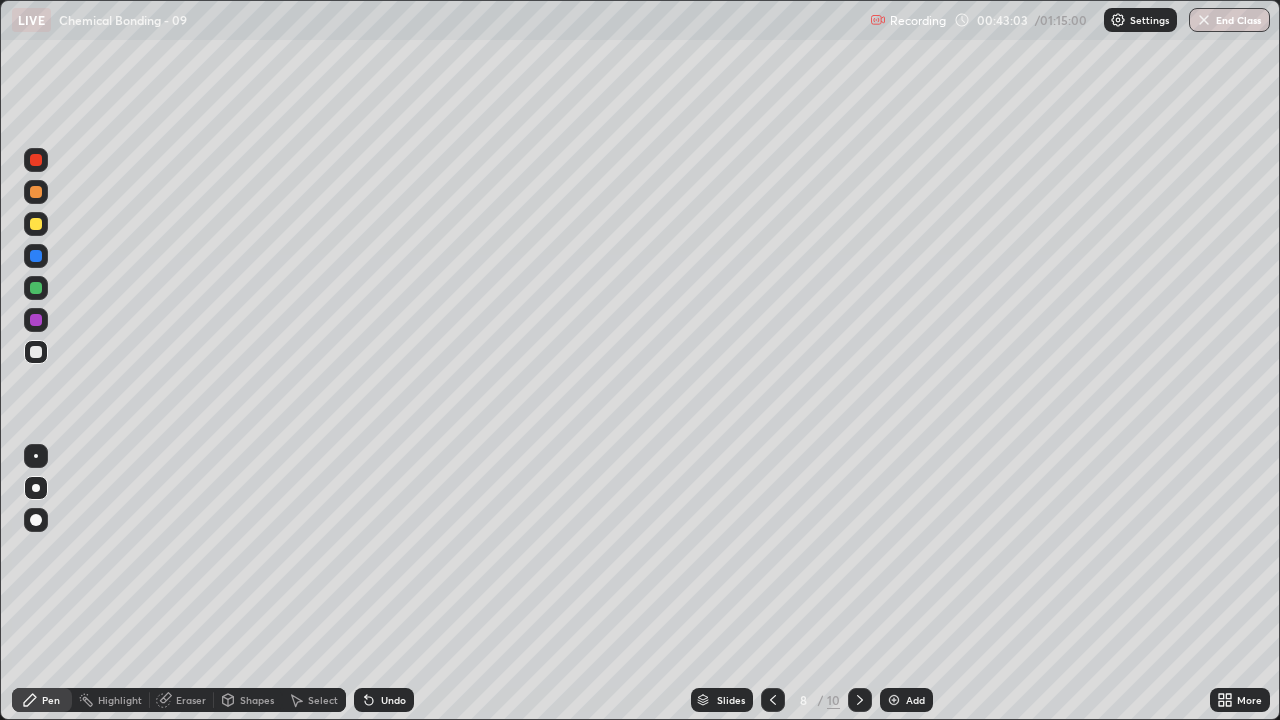 click 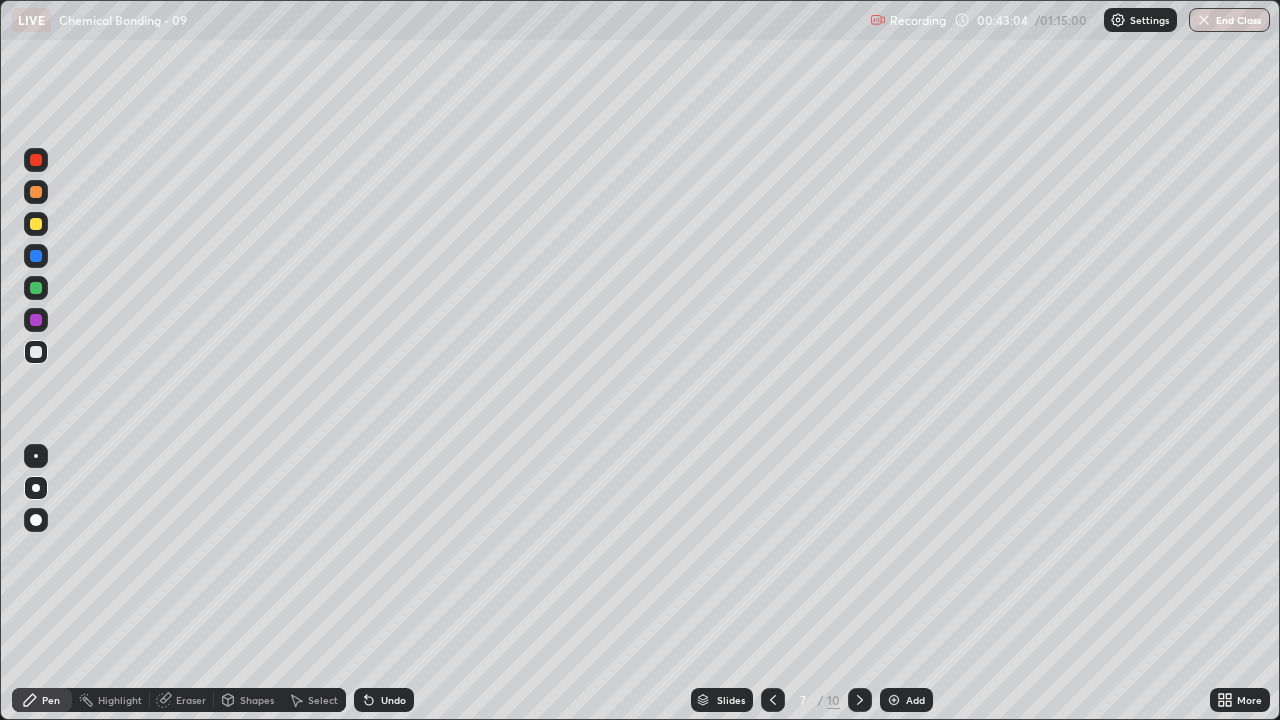 click 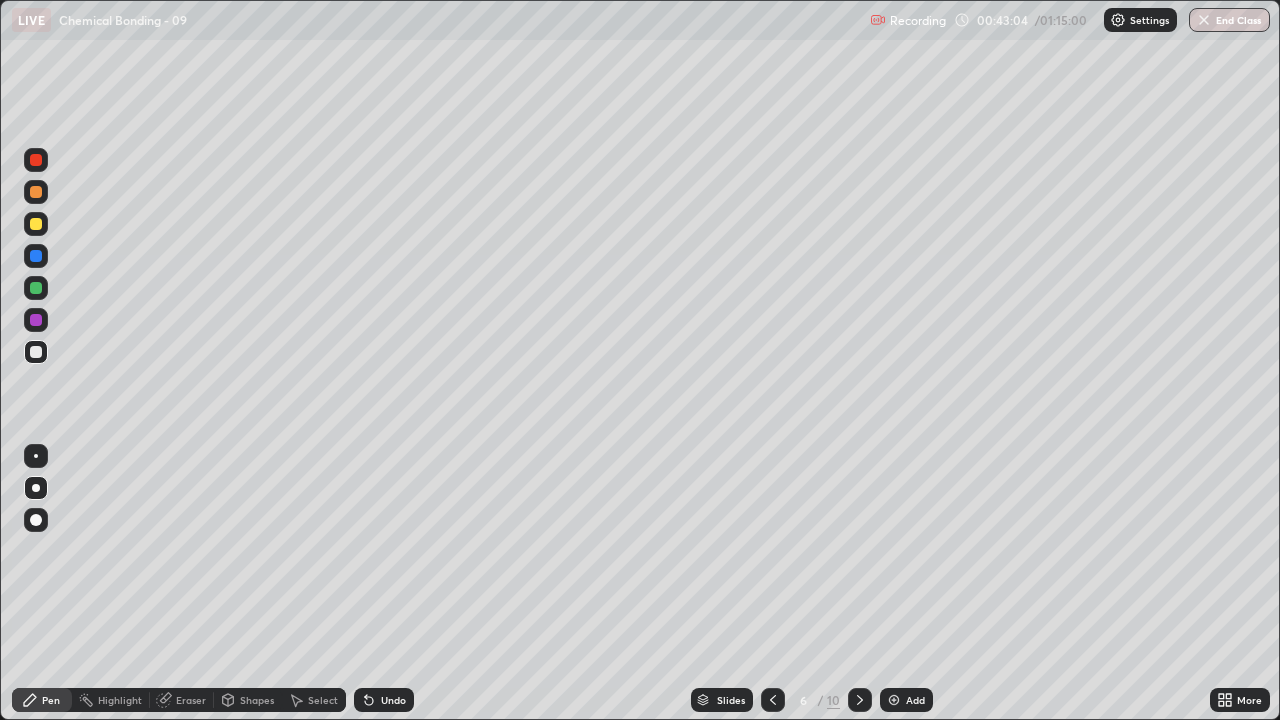 click 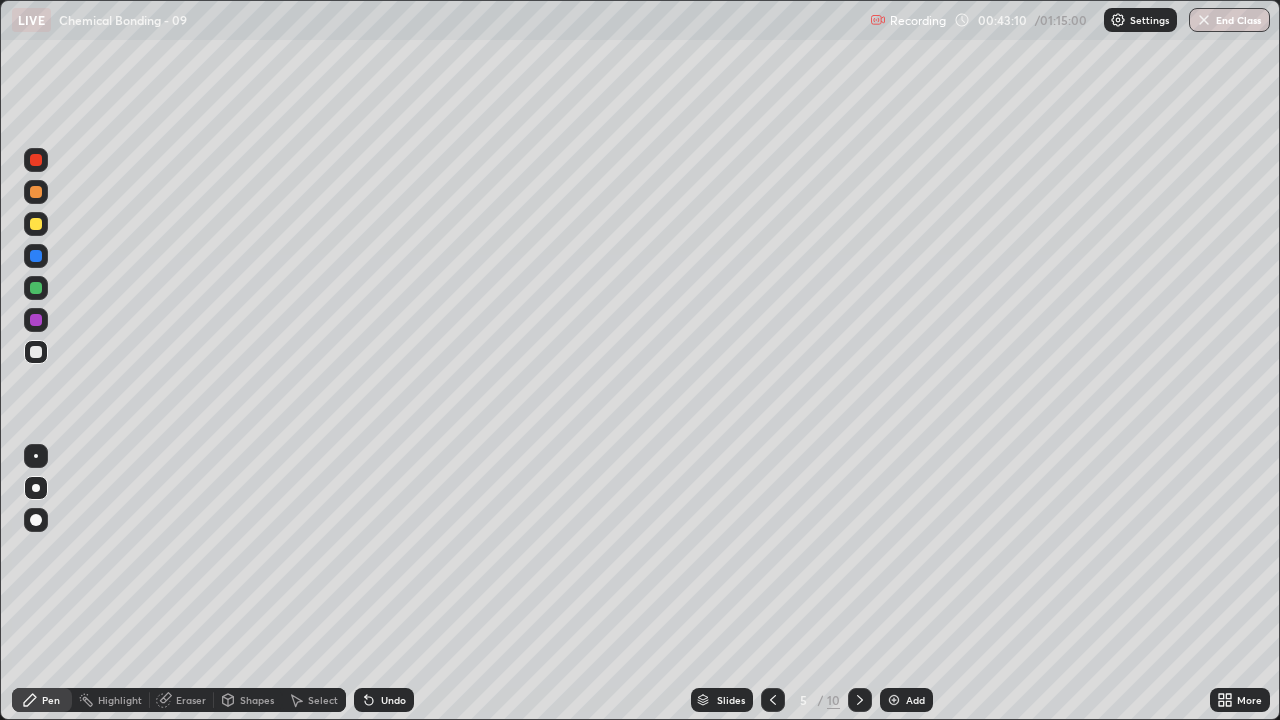 click 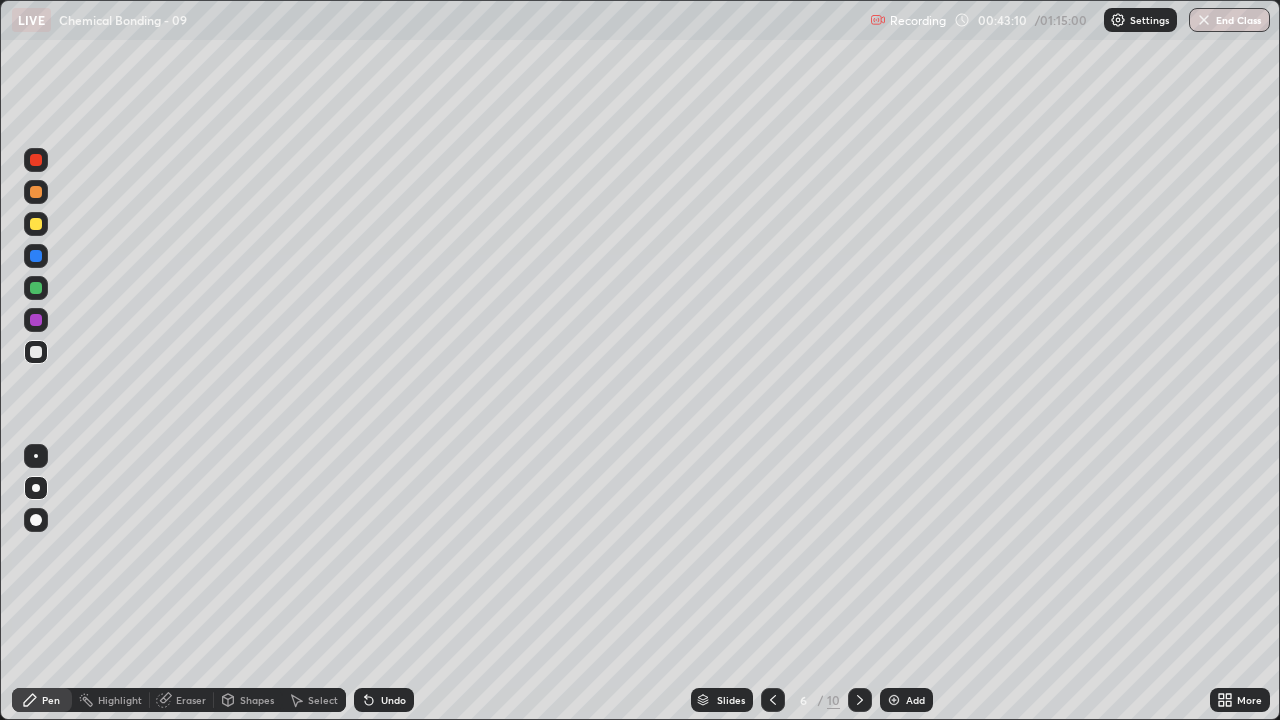 click 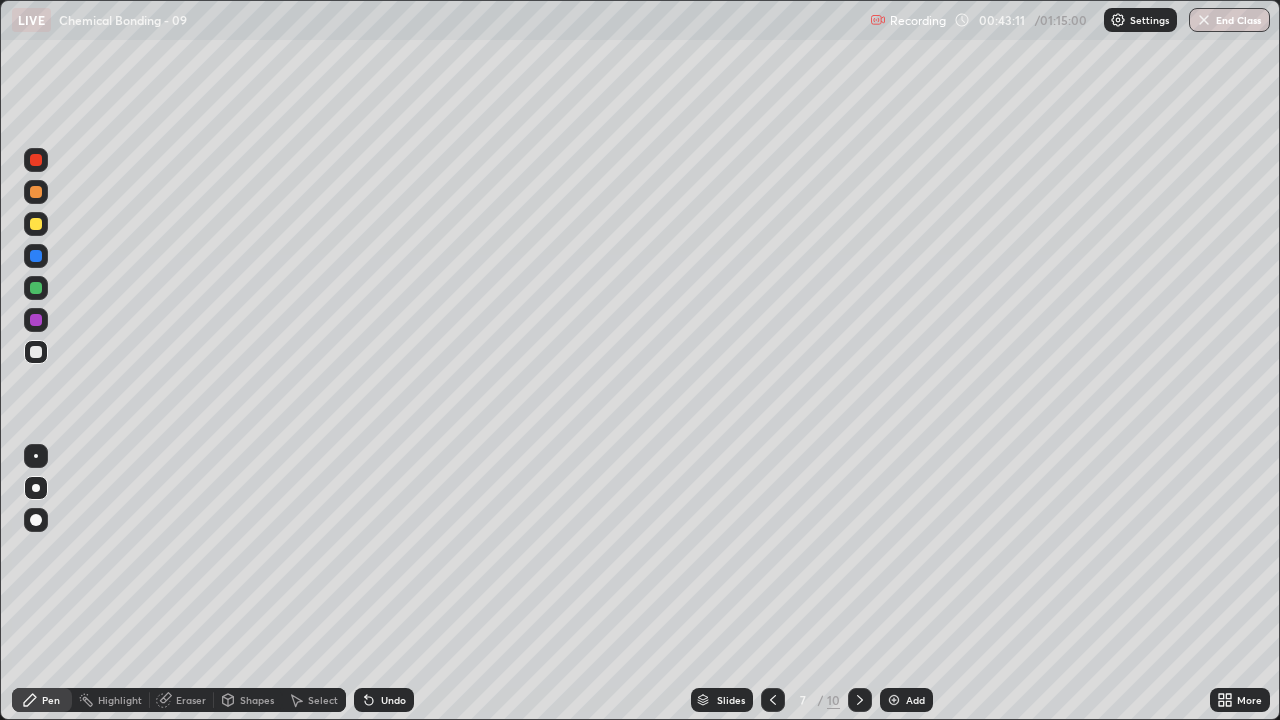 click 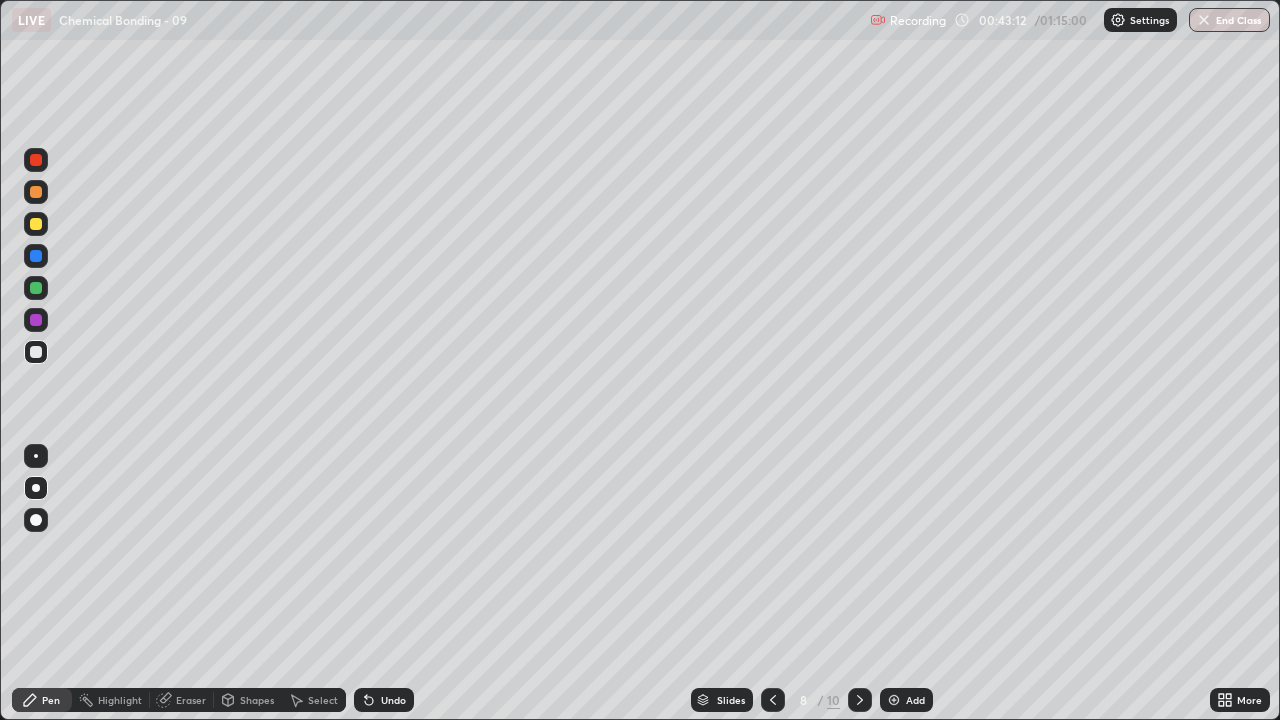 click 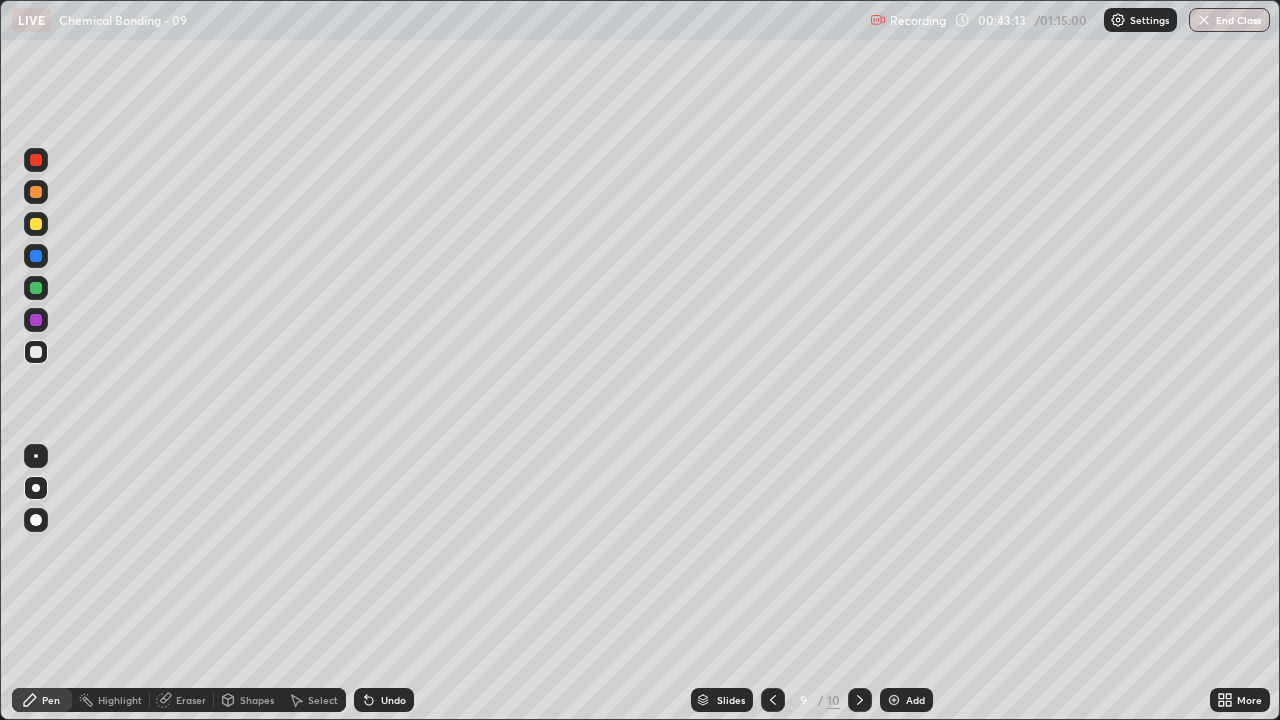 click 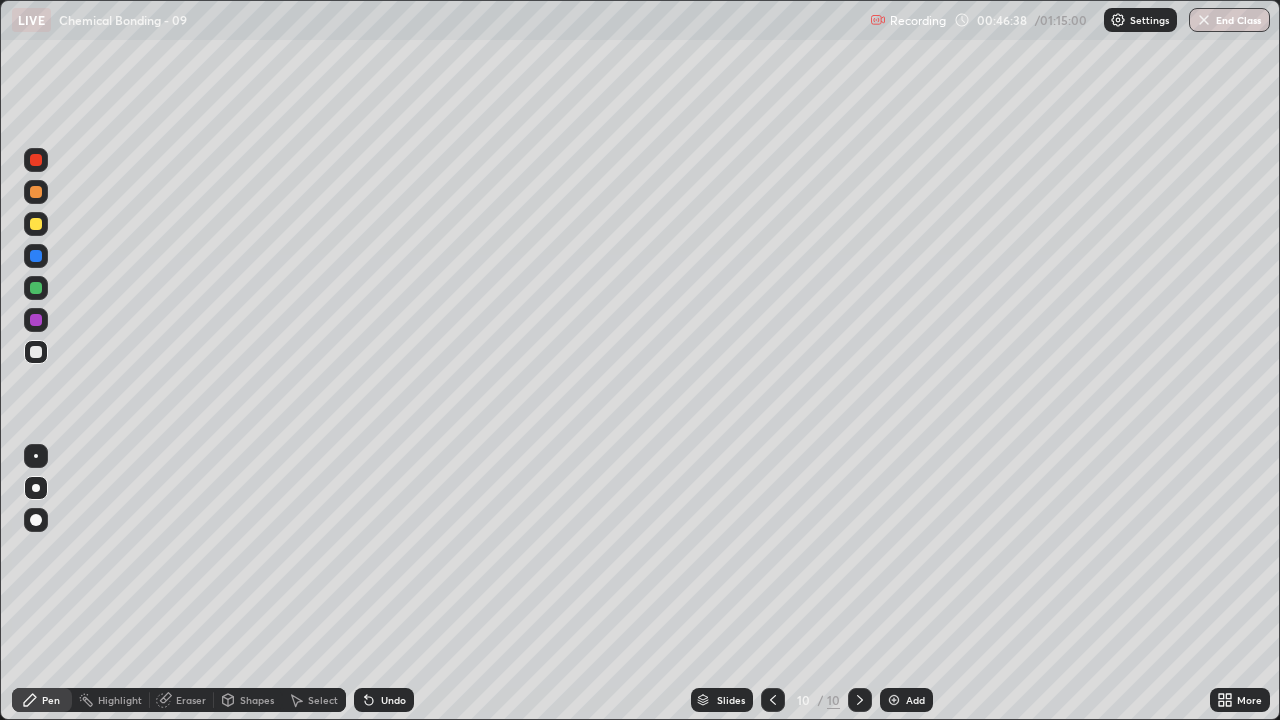 click on "Undo" at bounding box center [393, 700] 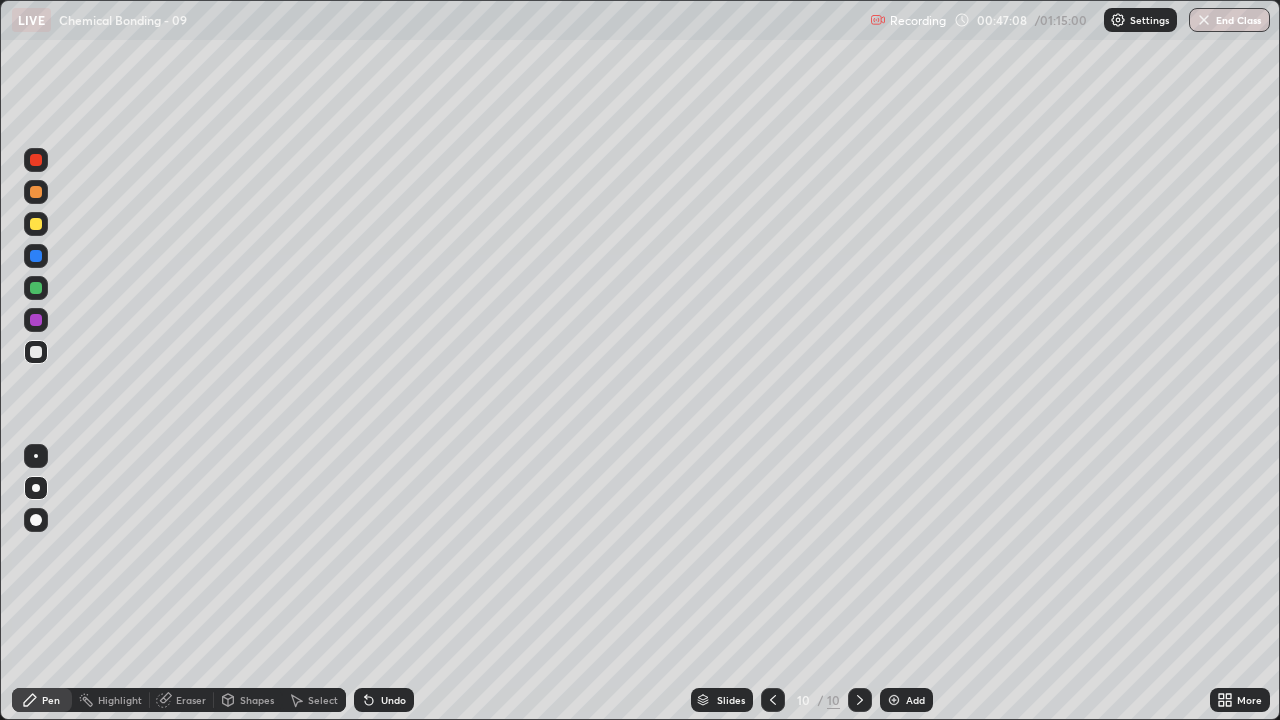 click at bounding box center [36, 288] 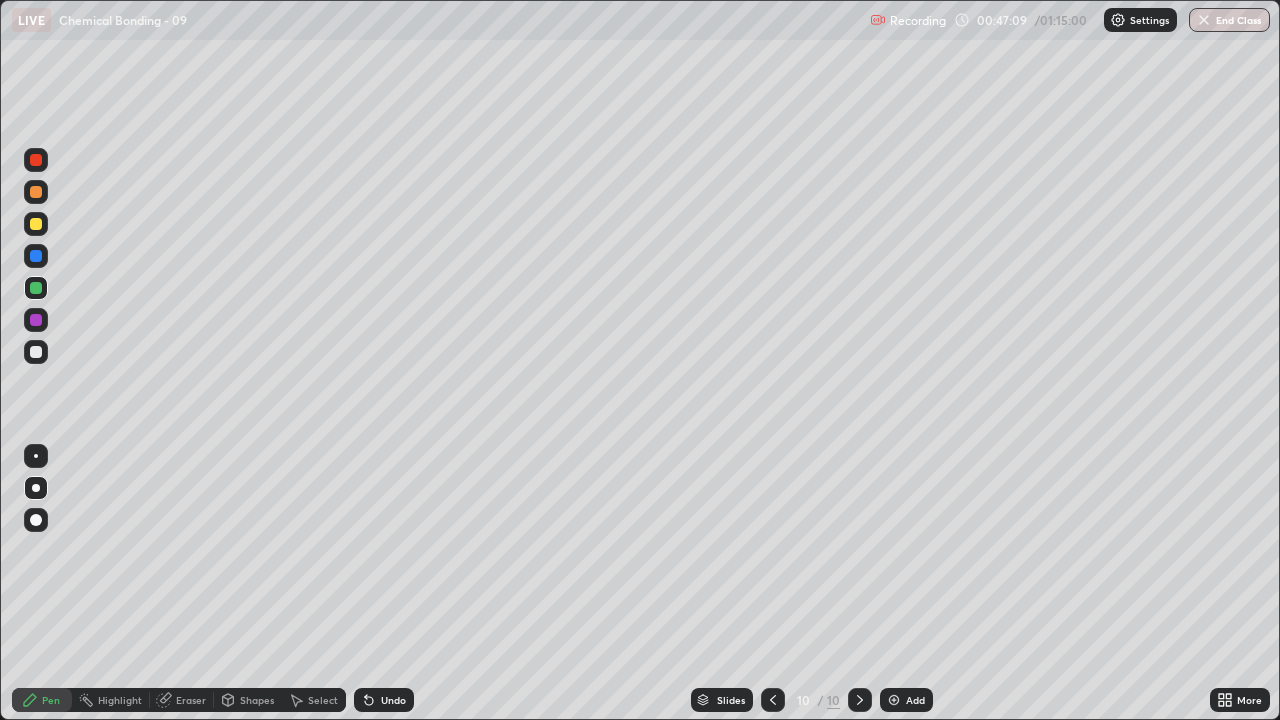 click at bounding box center (36, 456) 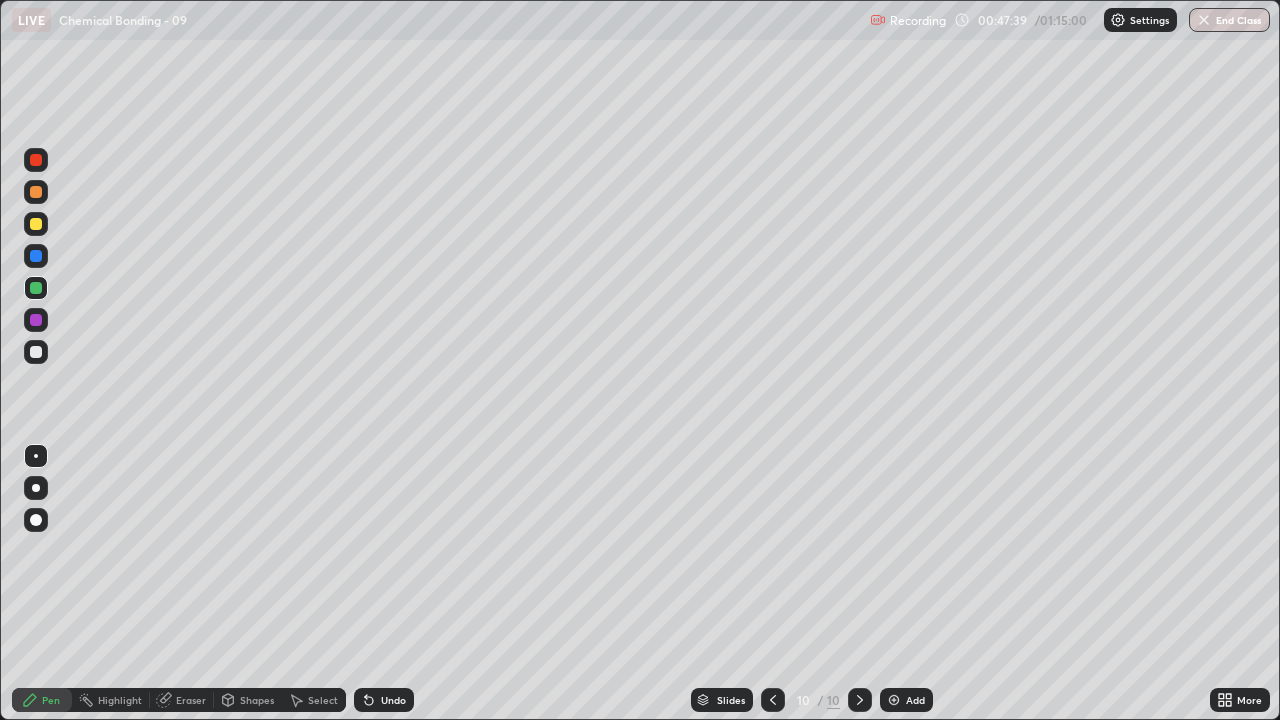 click at bounding box center [36, 224] 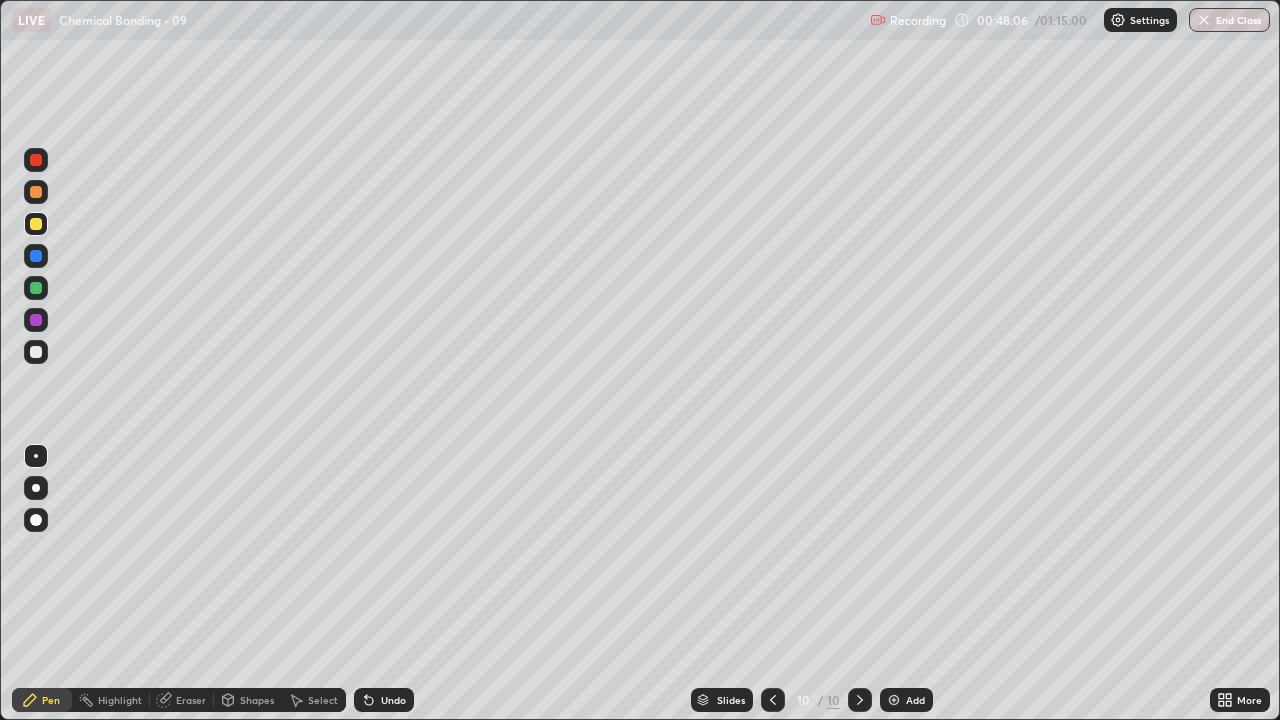 click 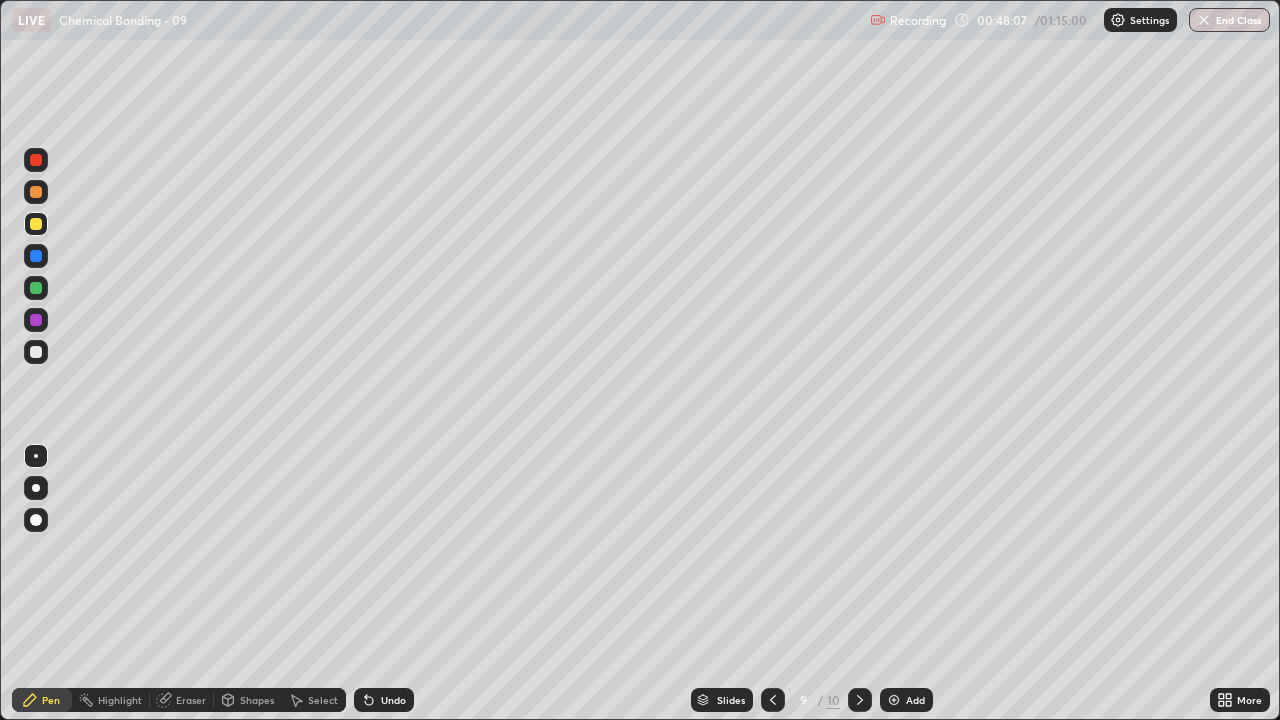 click 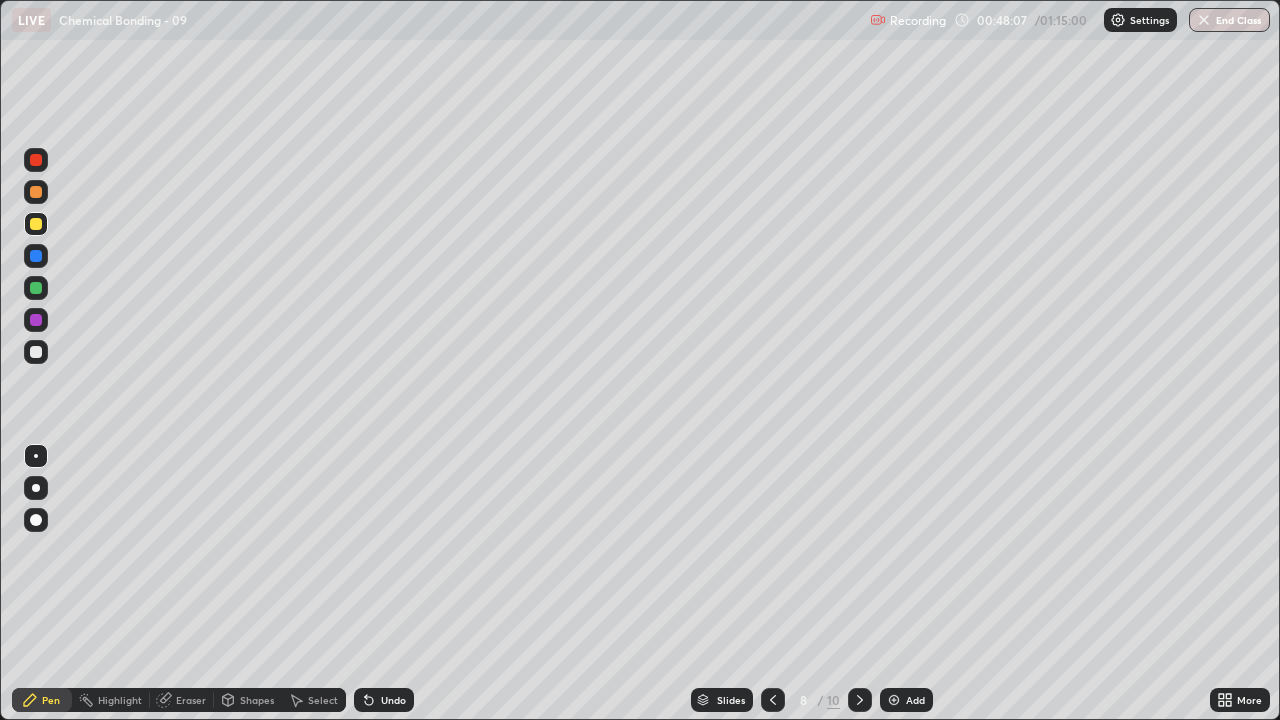 click 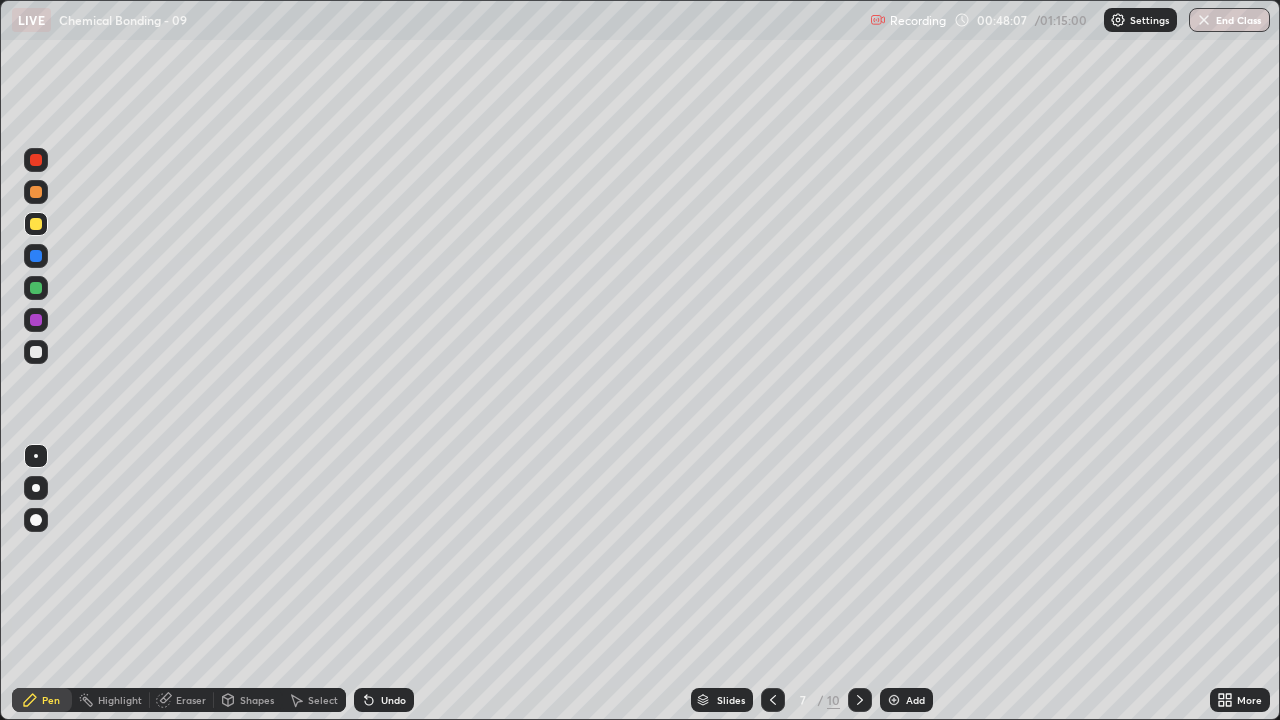 click 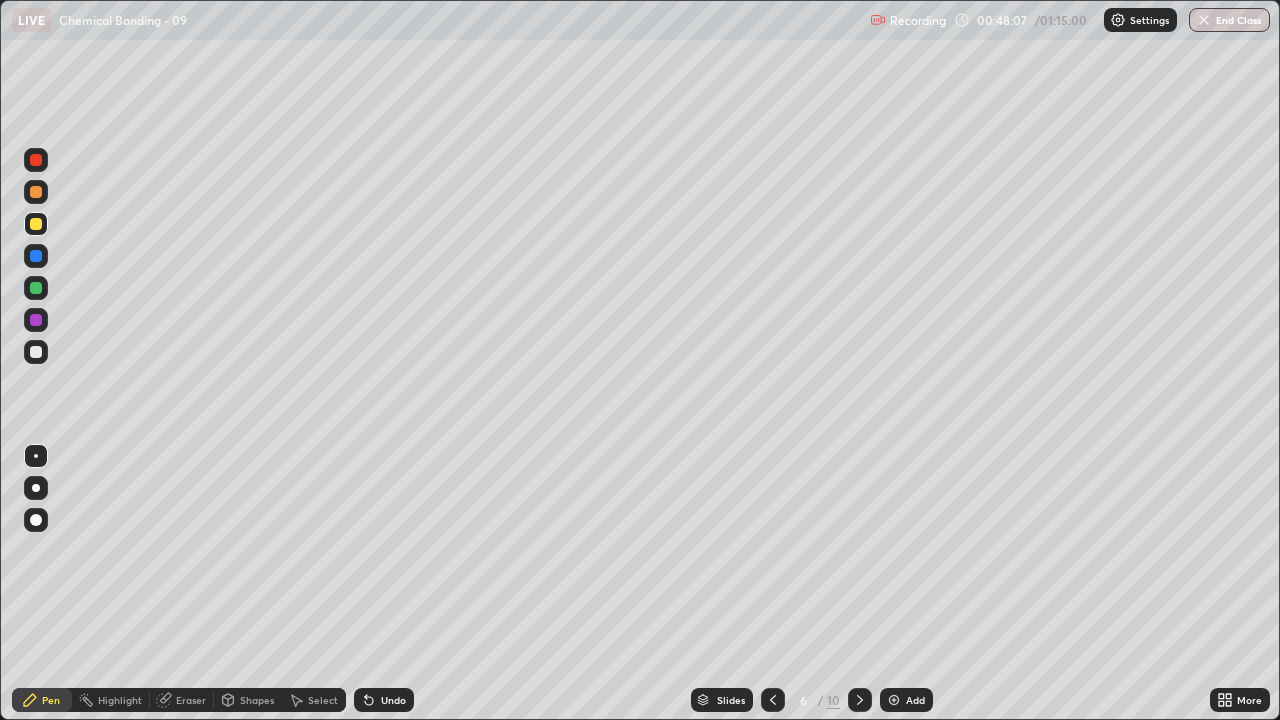 click 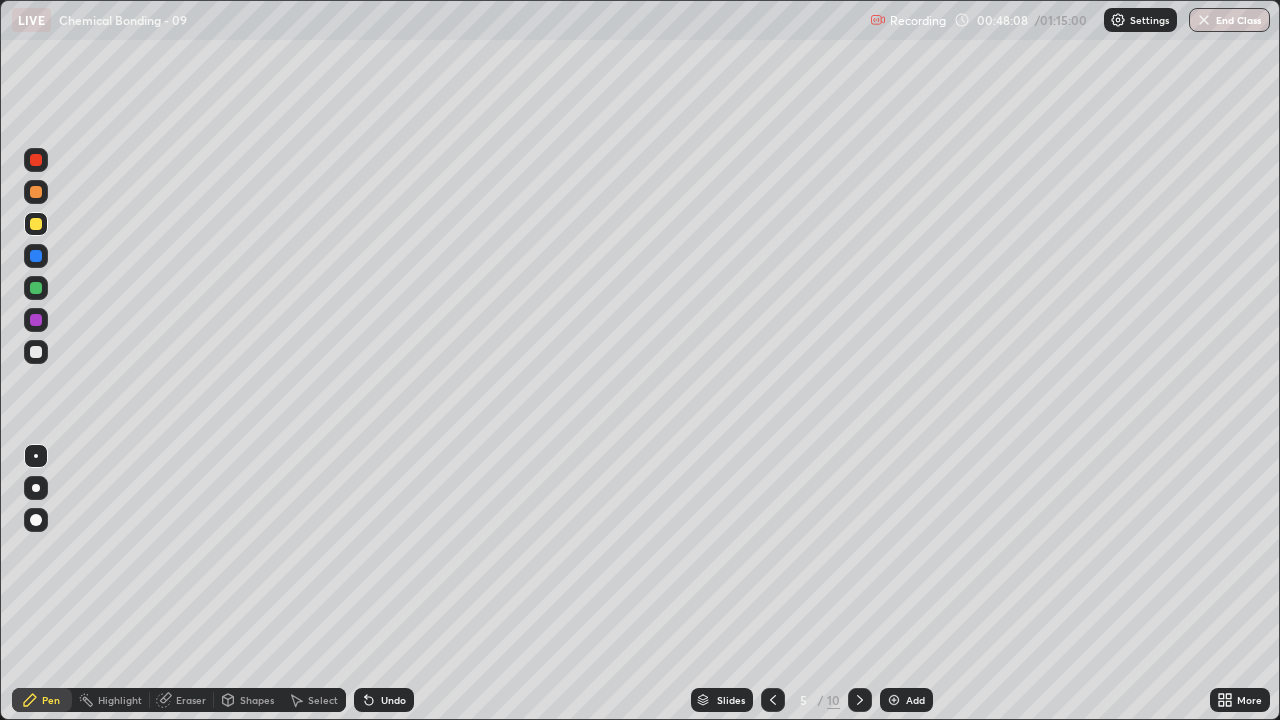 click 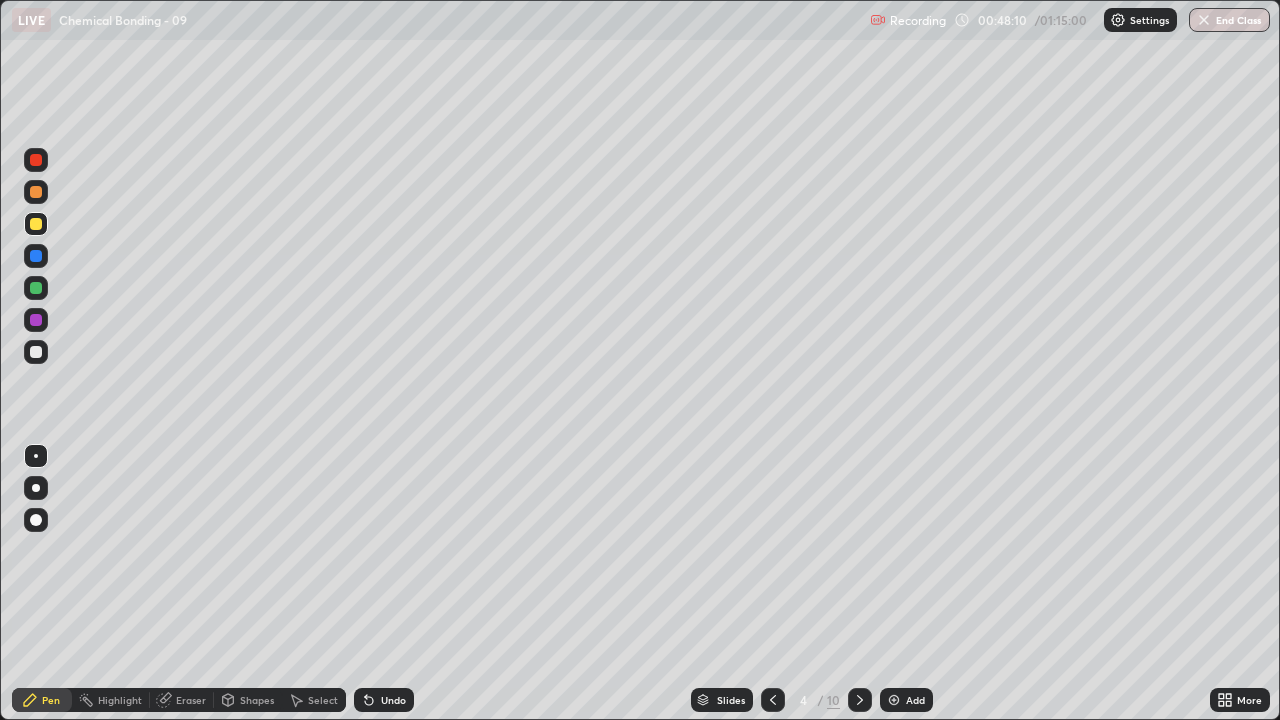click 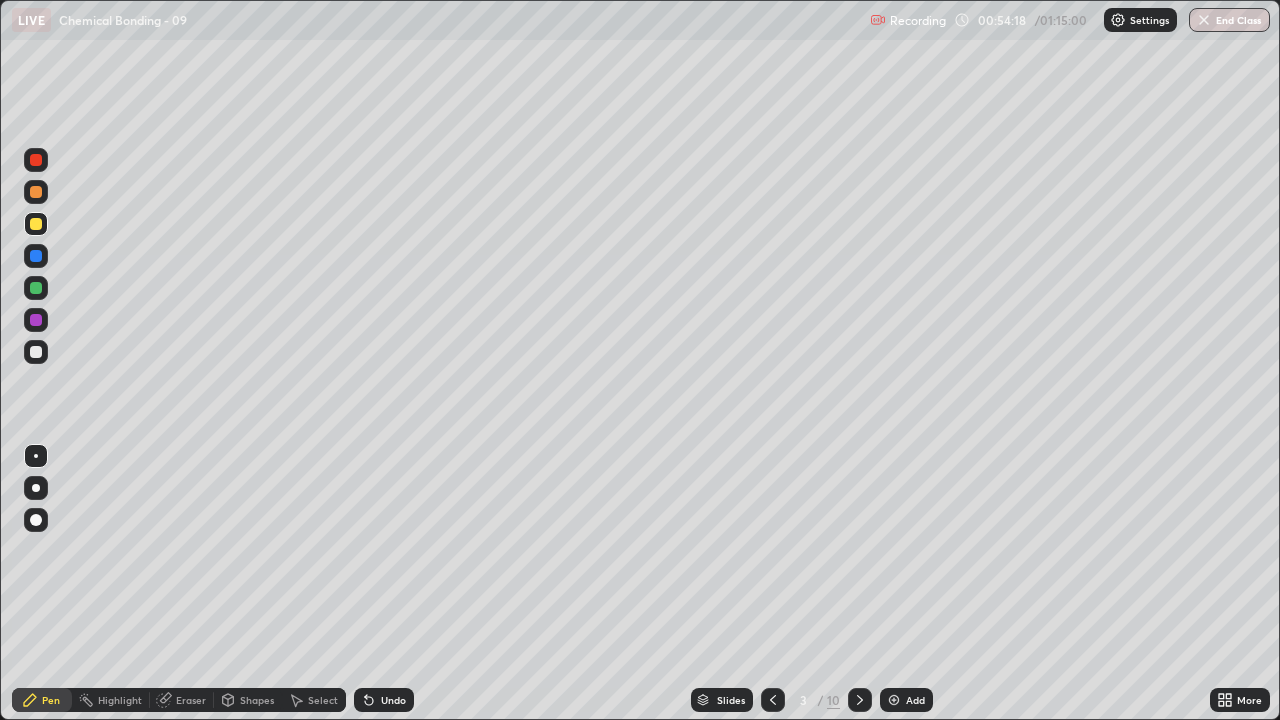 click at bounding box center [860, 700] 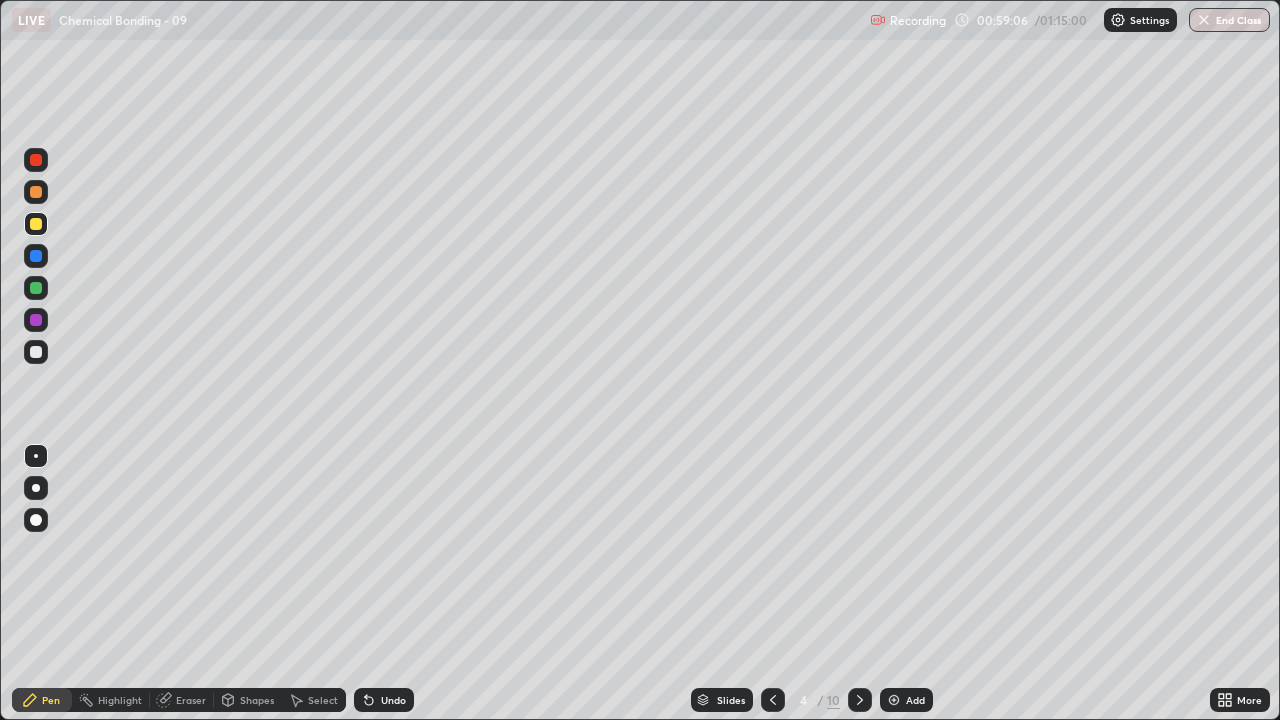 click 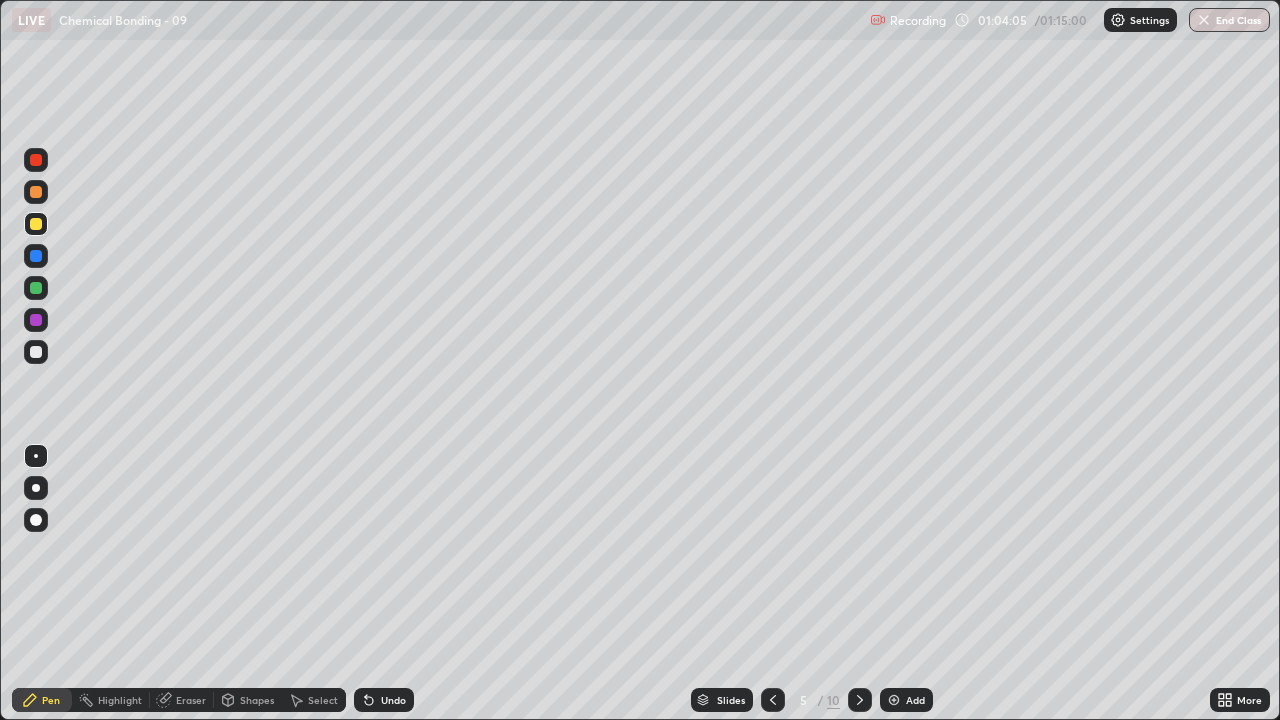 click 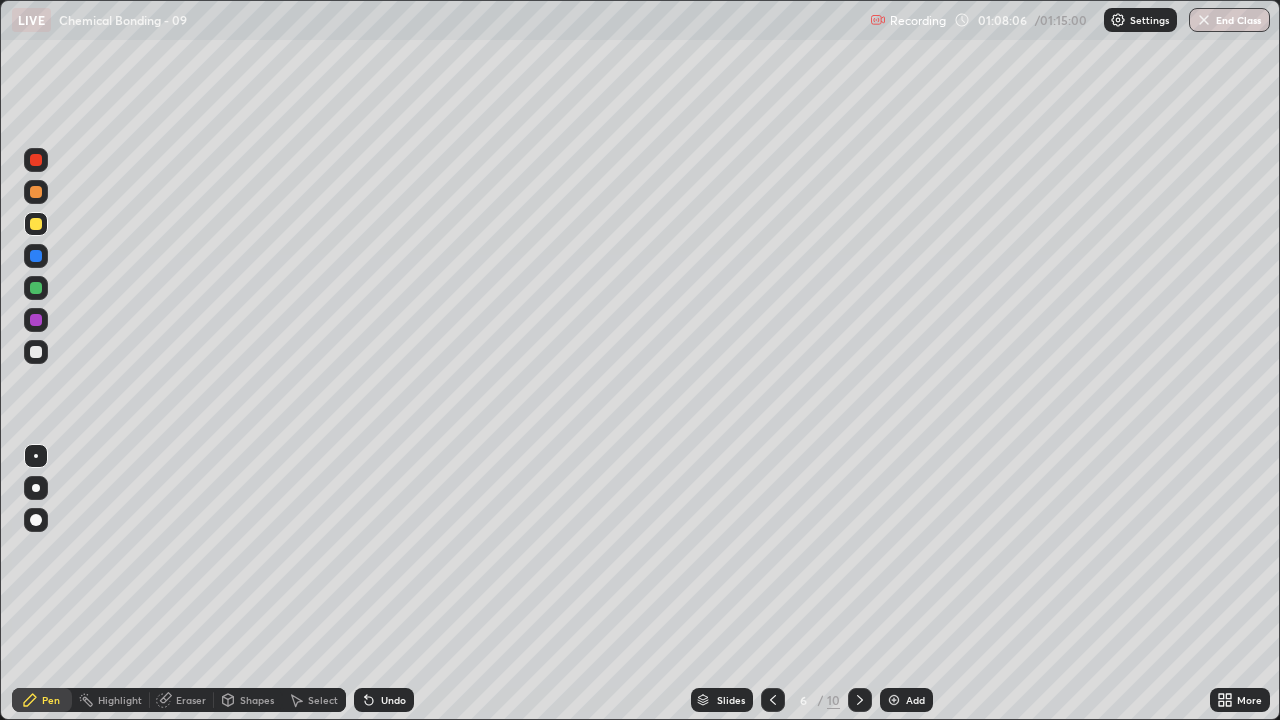 click 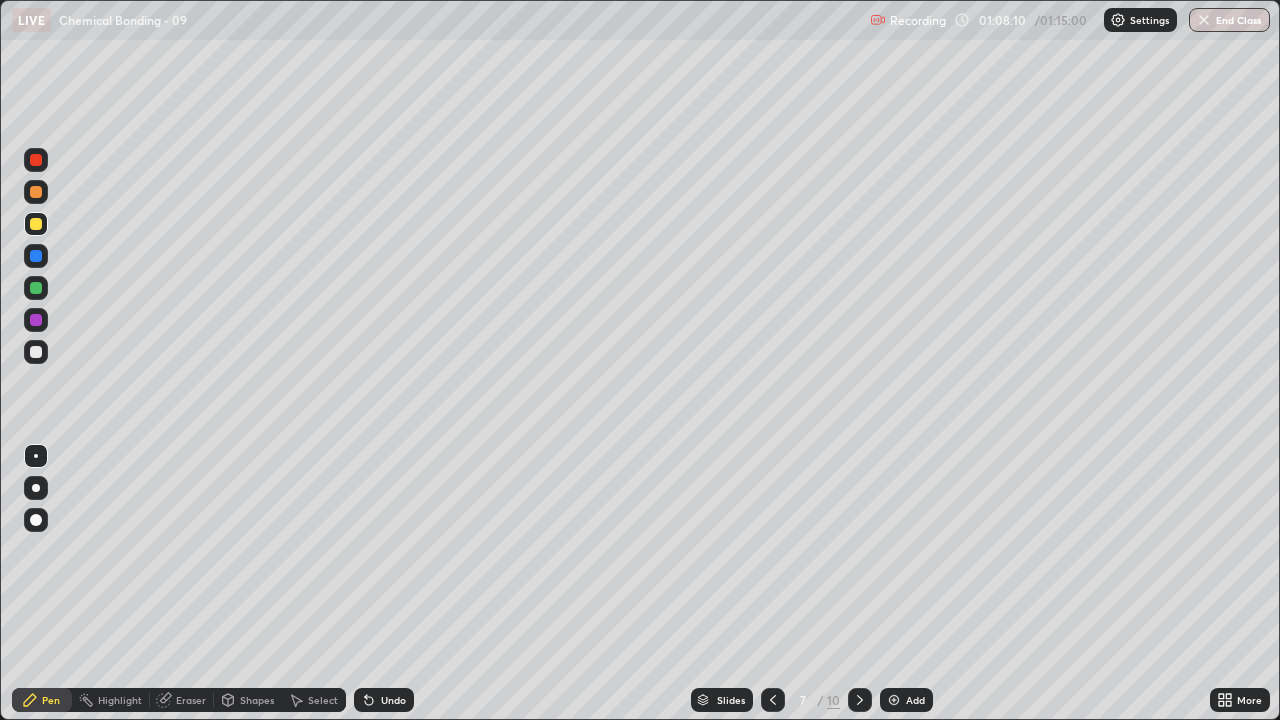 click 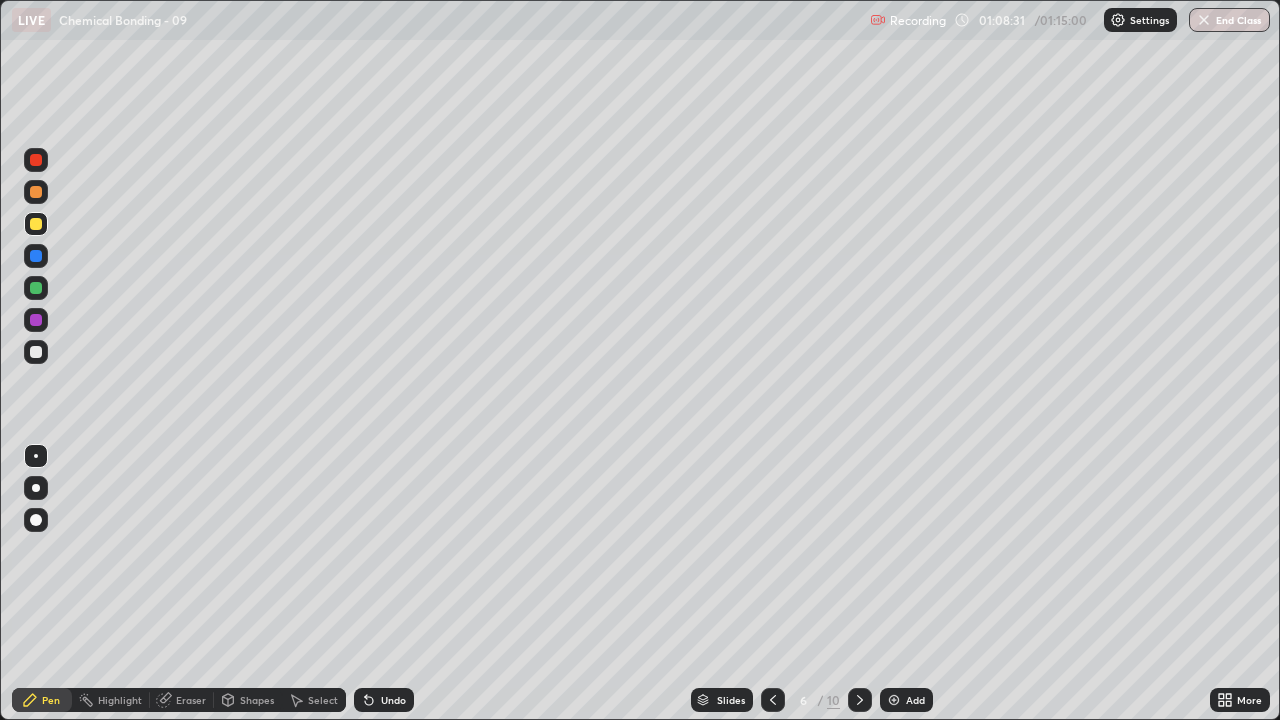 click 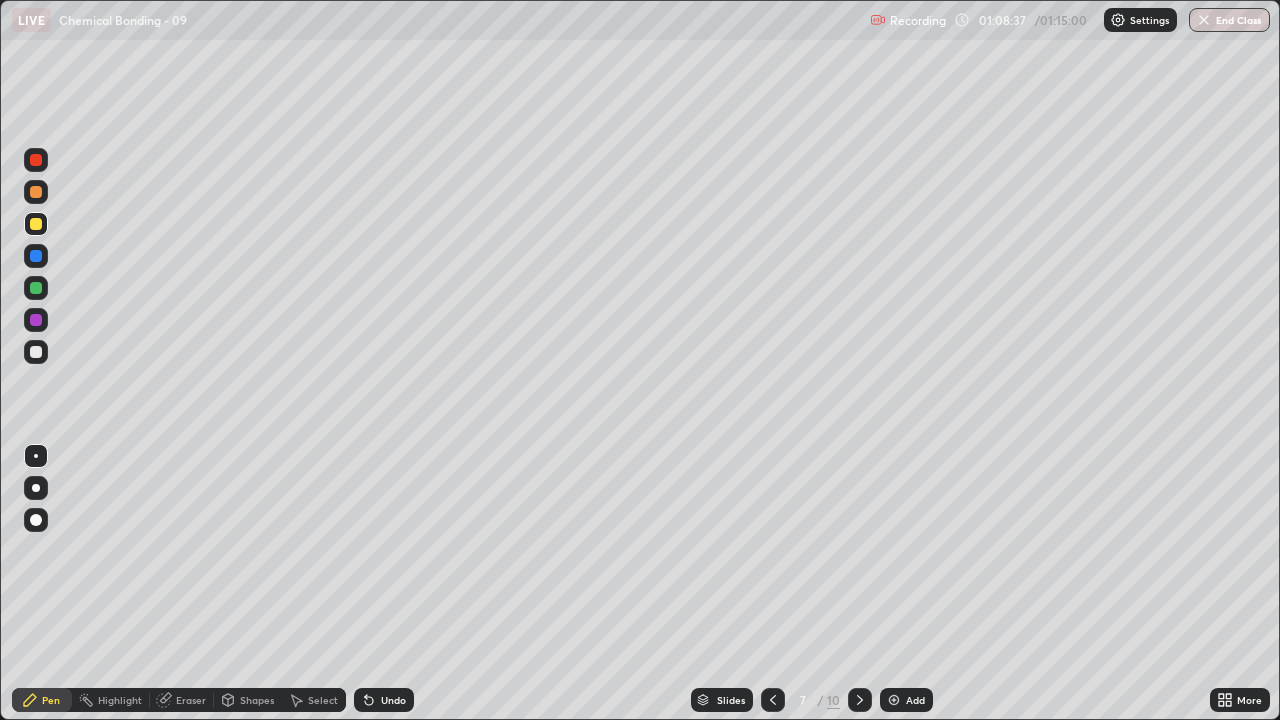 click 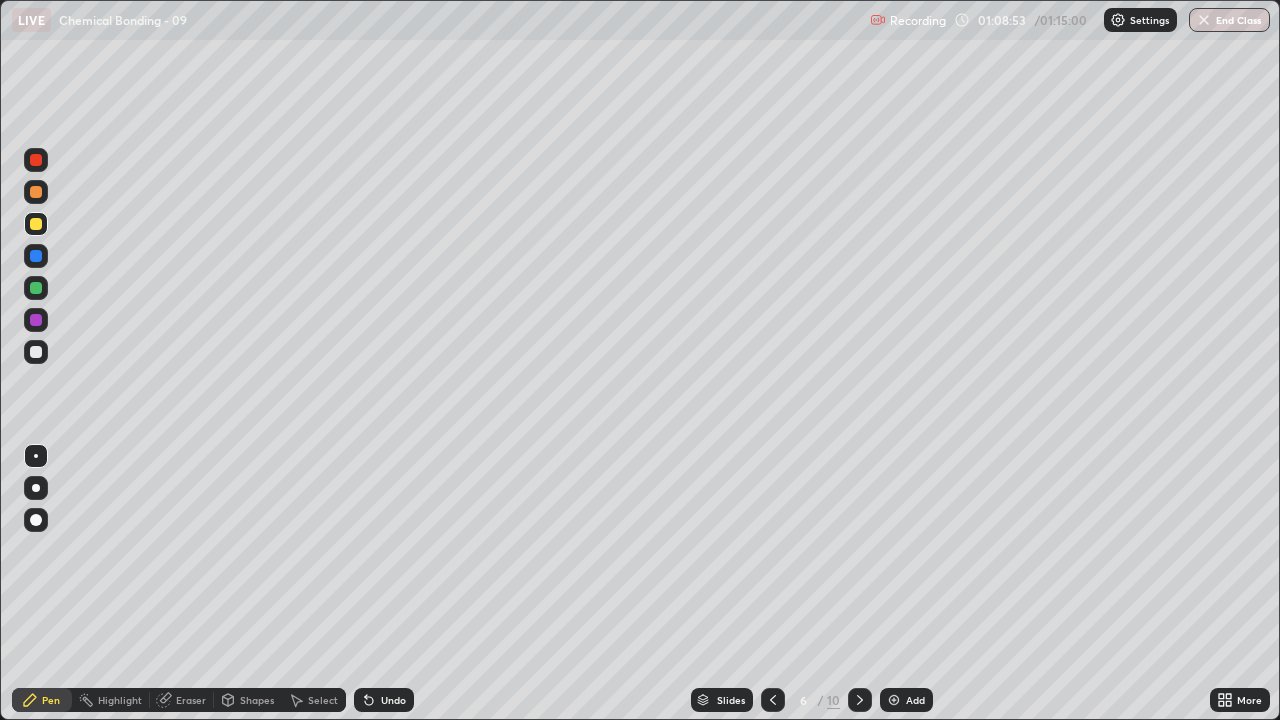 click 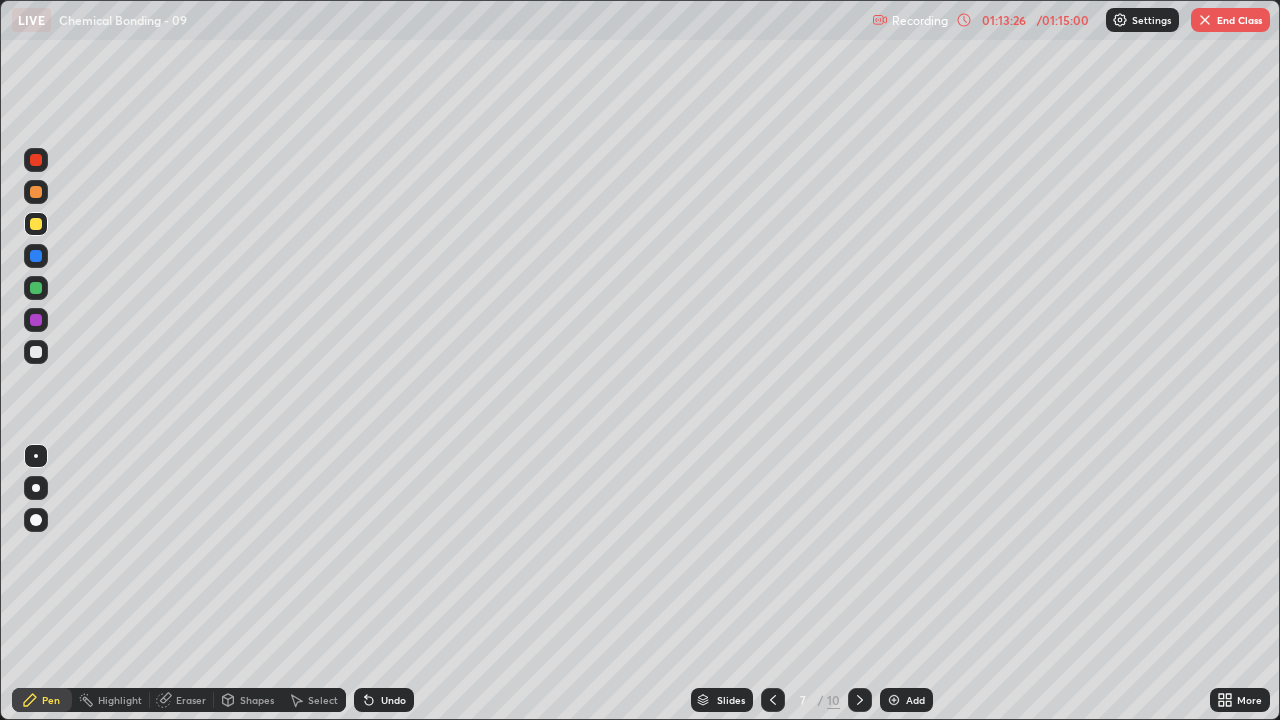 click 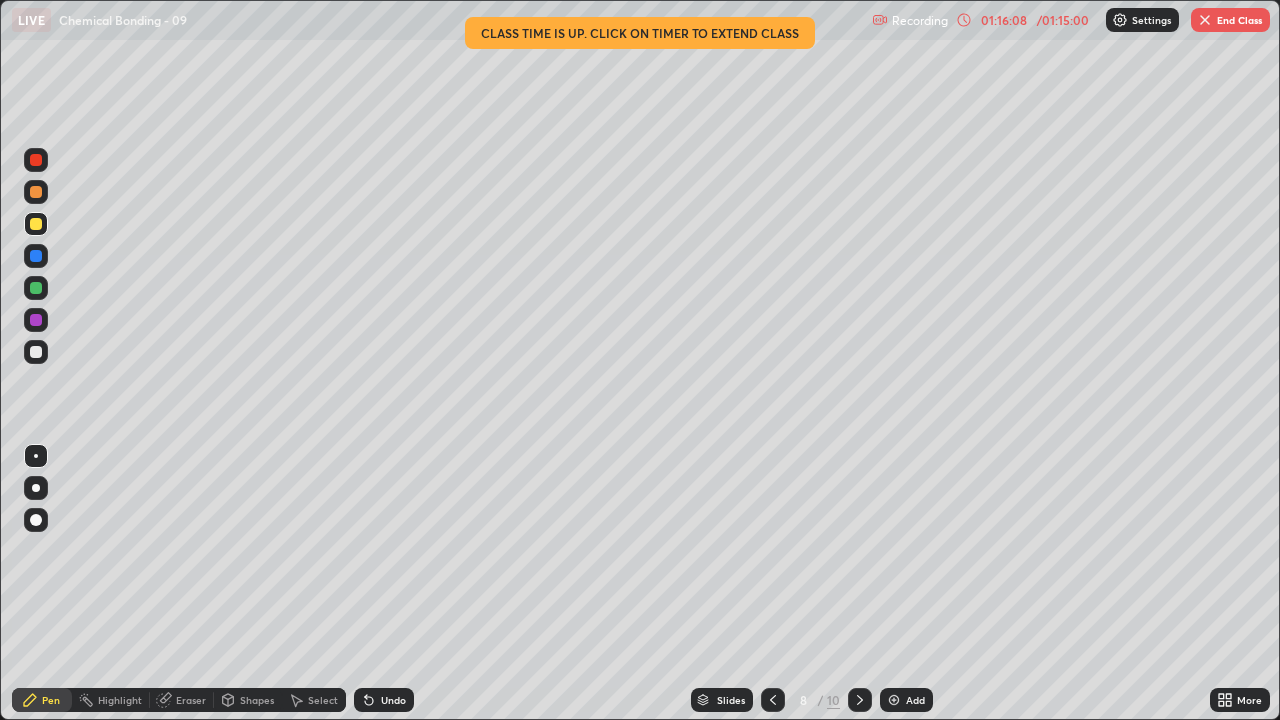 click 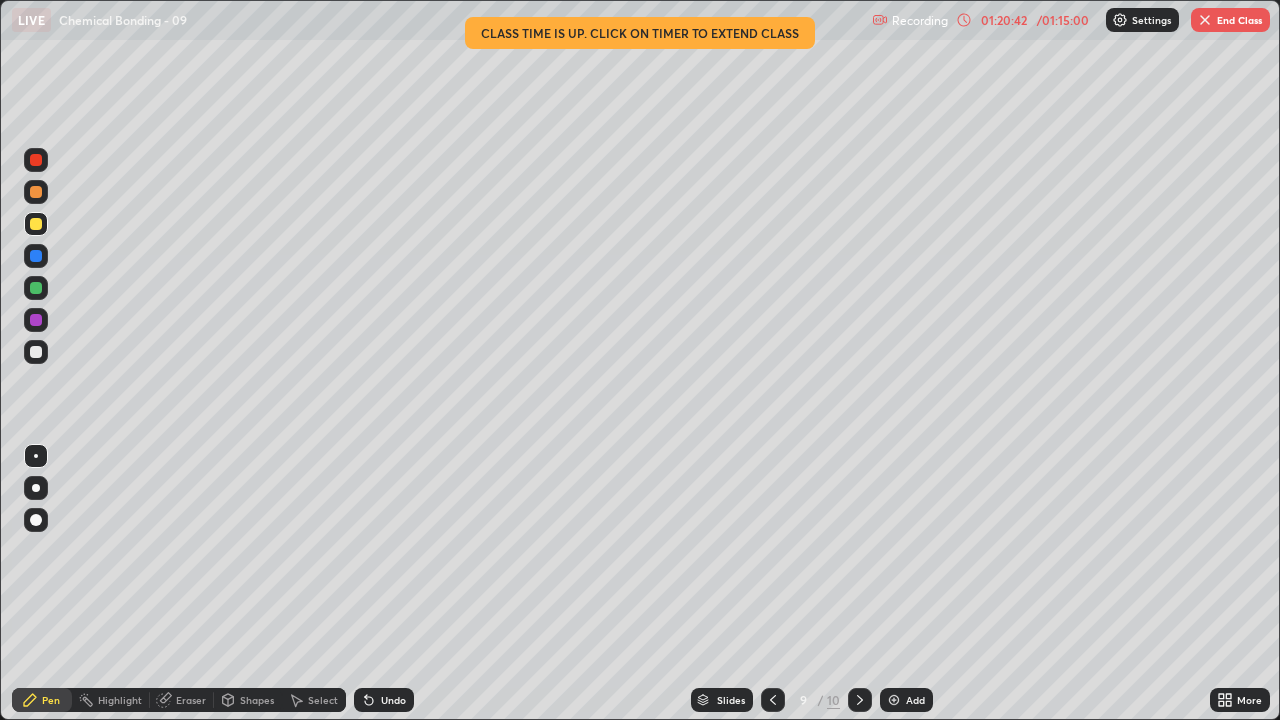 click at bounding box center (860, 700) 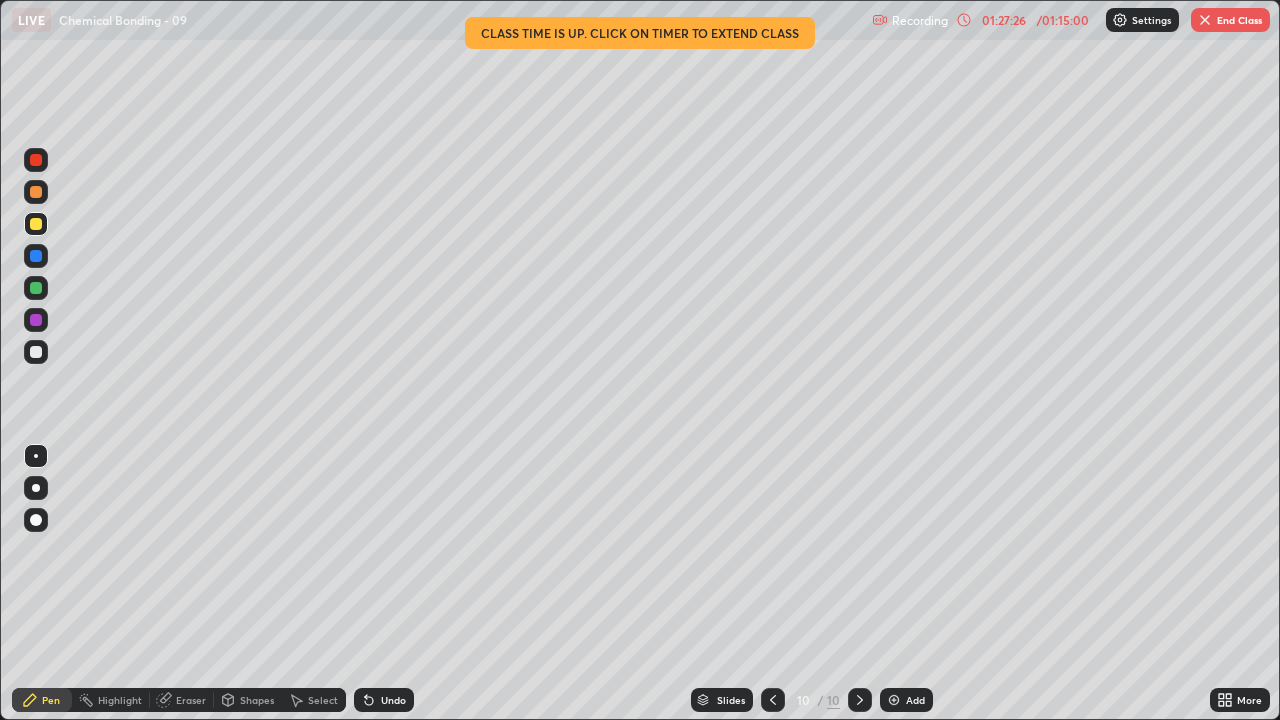 click on "End Class" at bounding box center [1230, 20] 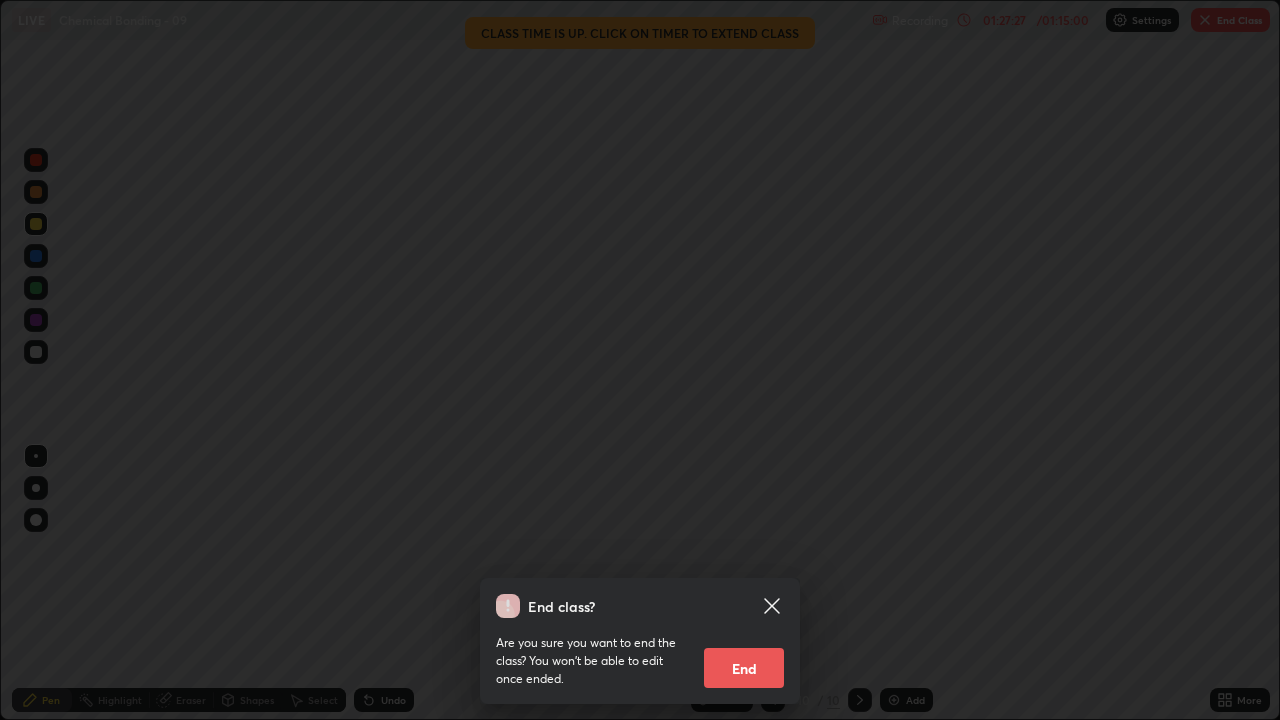 click on "End" at bounding box center (744, 668) 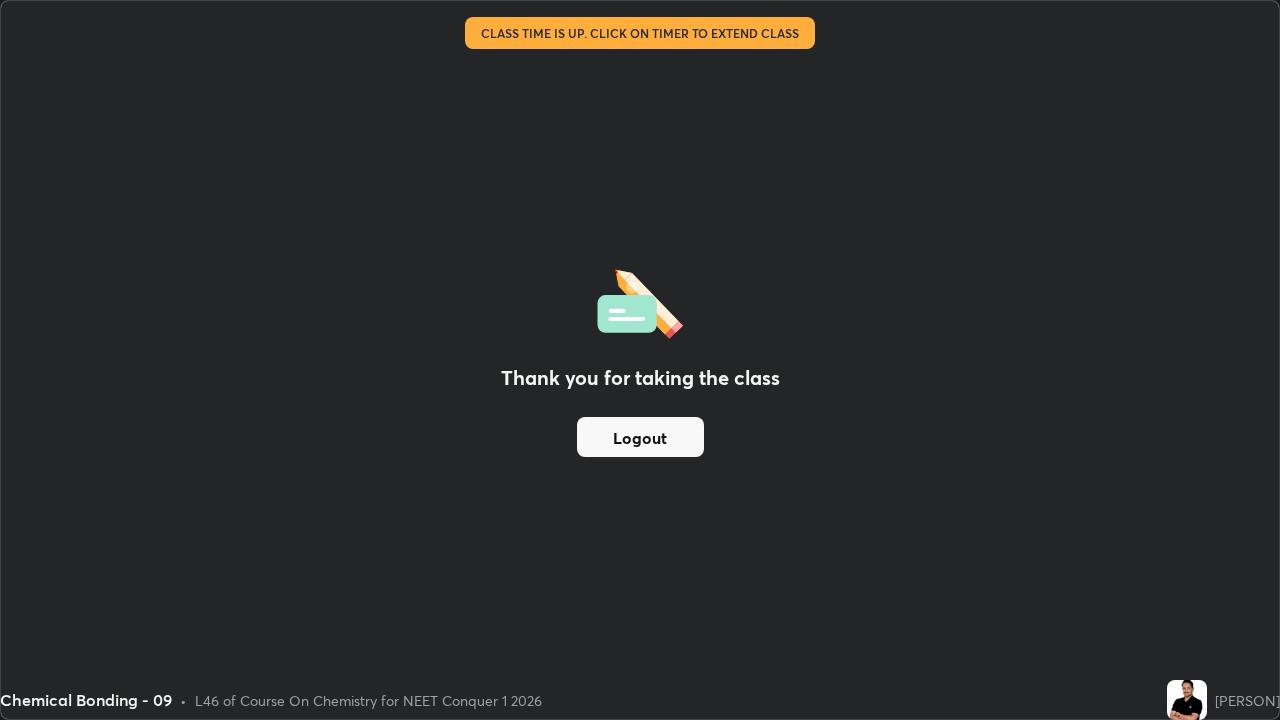 click on "Logout" at bounding box center [640, 437] 